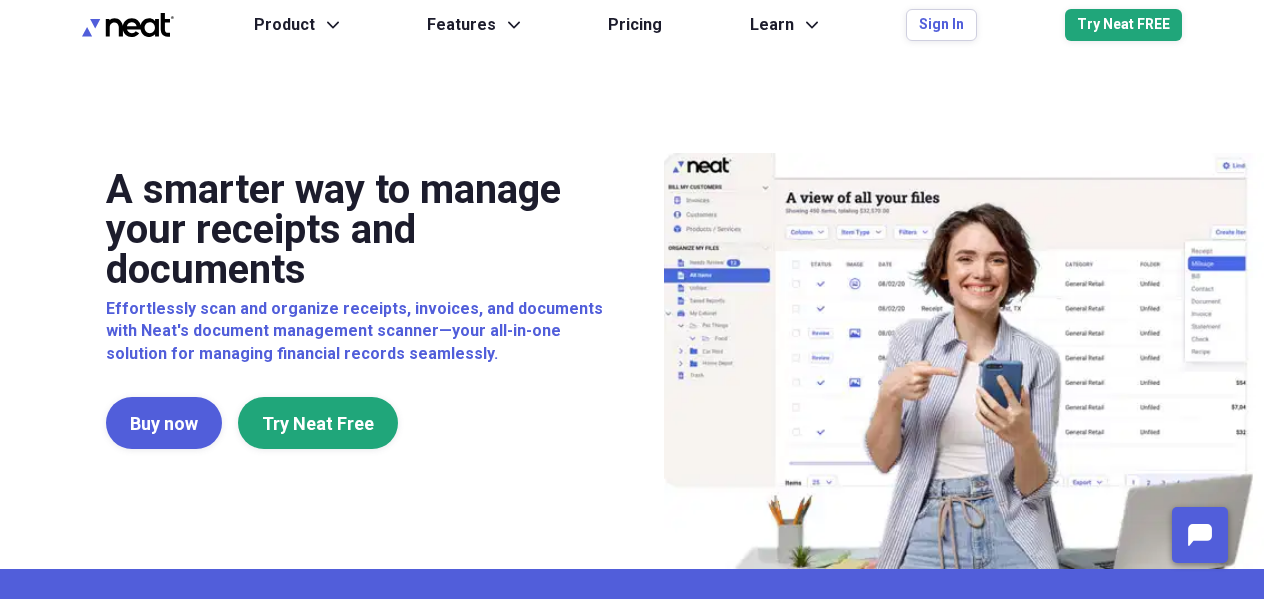 scroll, scrollTop: 0, scrollLeft: 0, axis: both 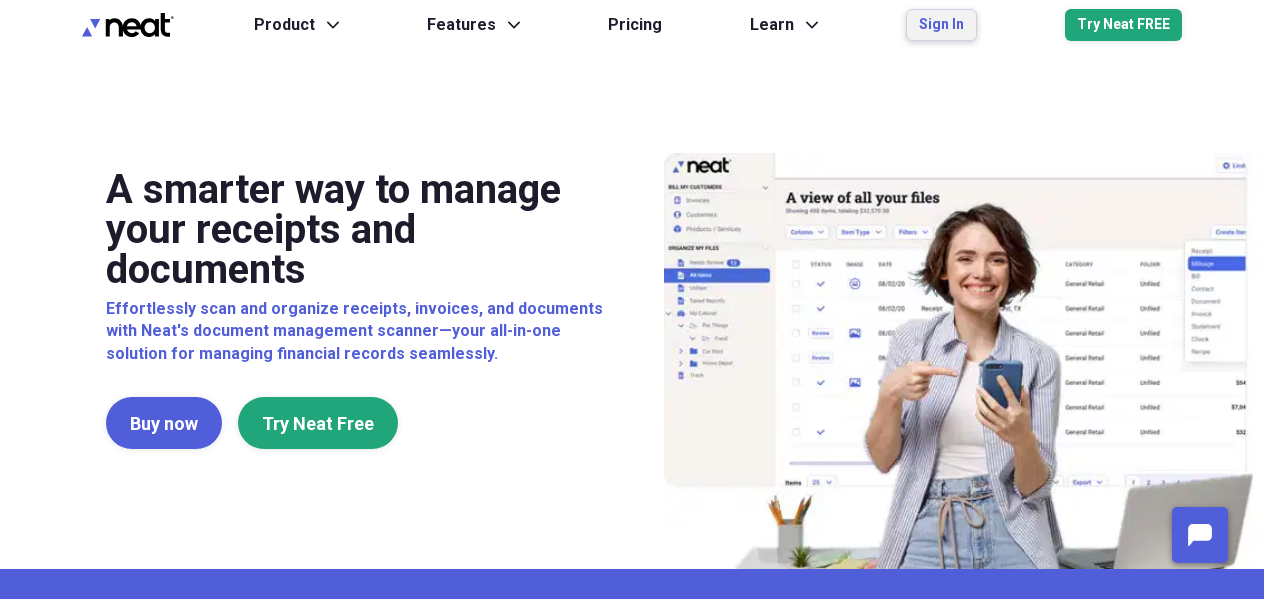 click on "Sign In" at bounding box center [941, 25] 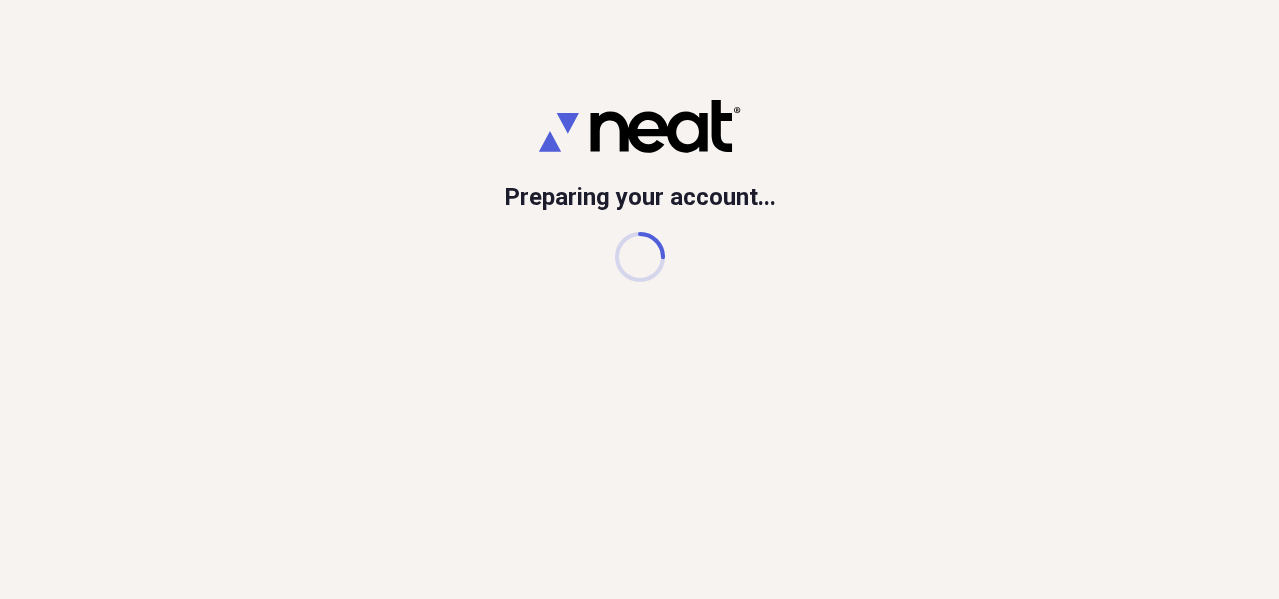scroll, scrollTop: 0, scrollLeft: 0, axis: both 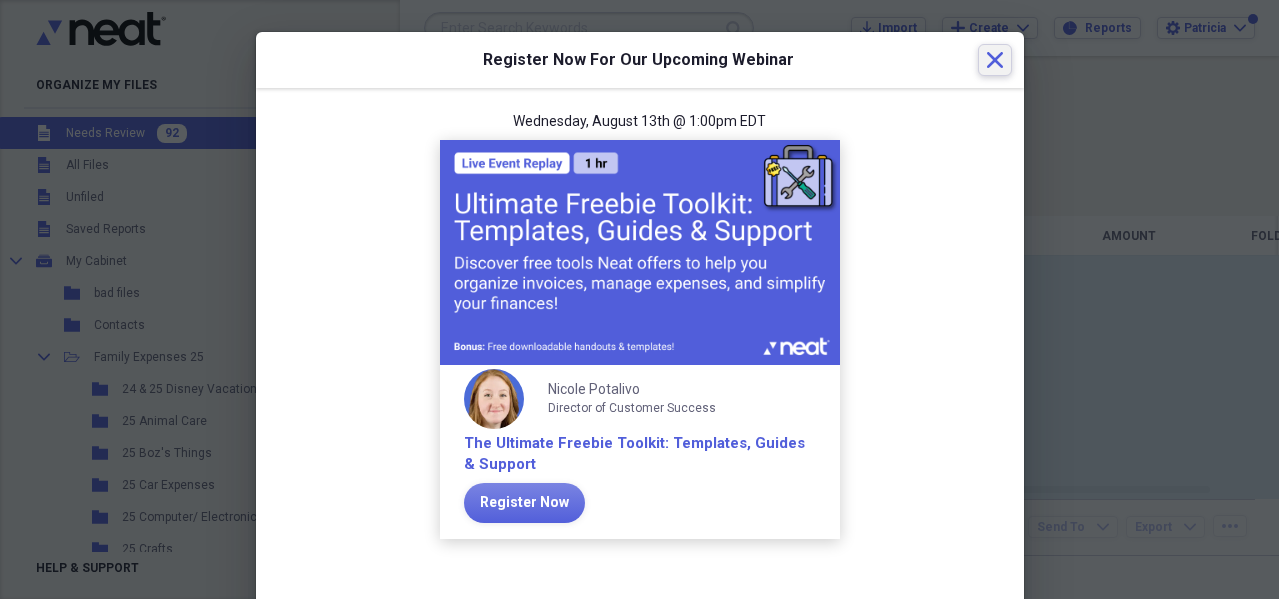 click 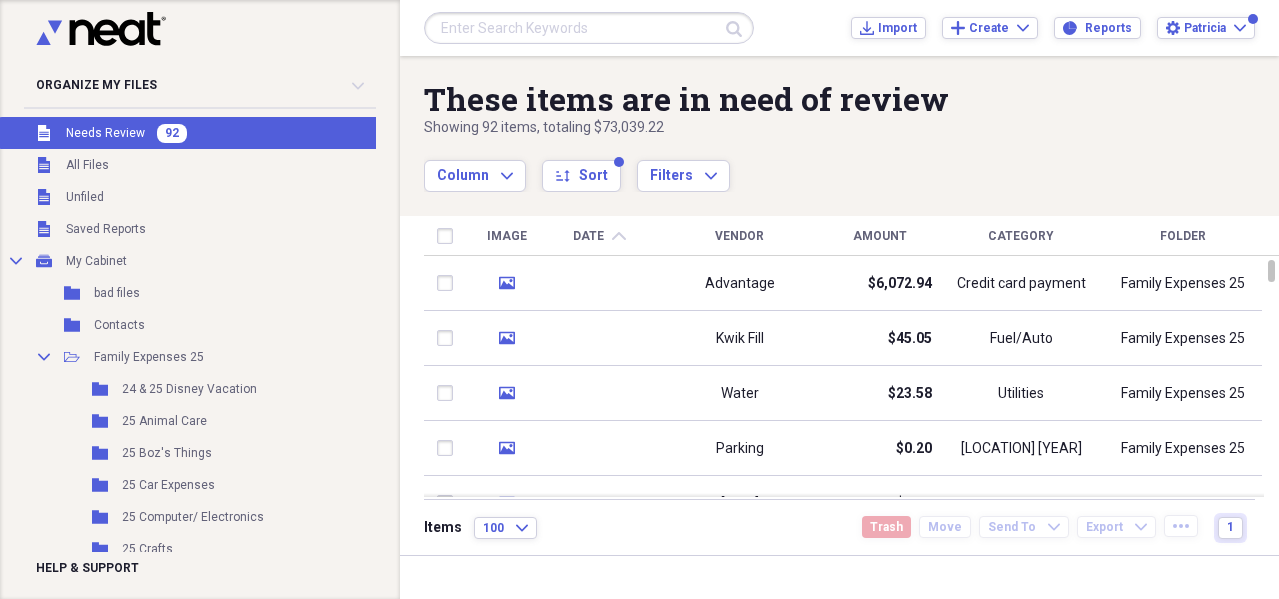 click on "92" at bounding box center (172, 133) 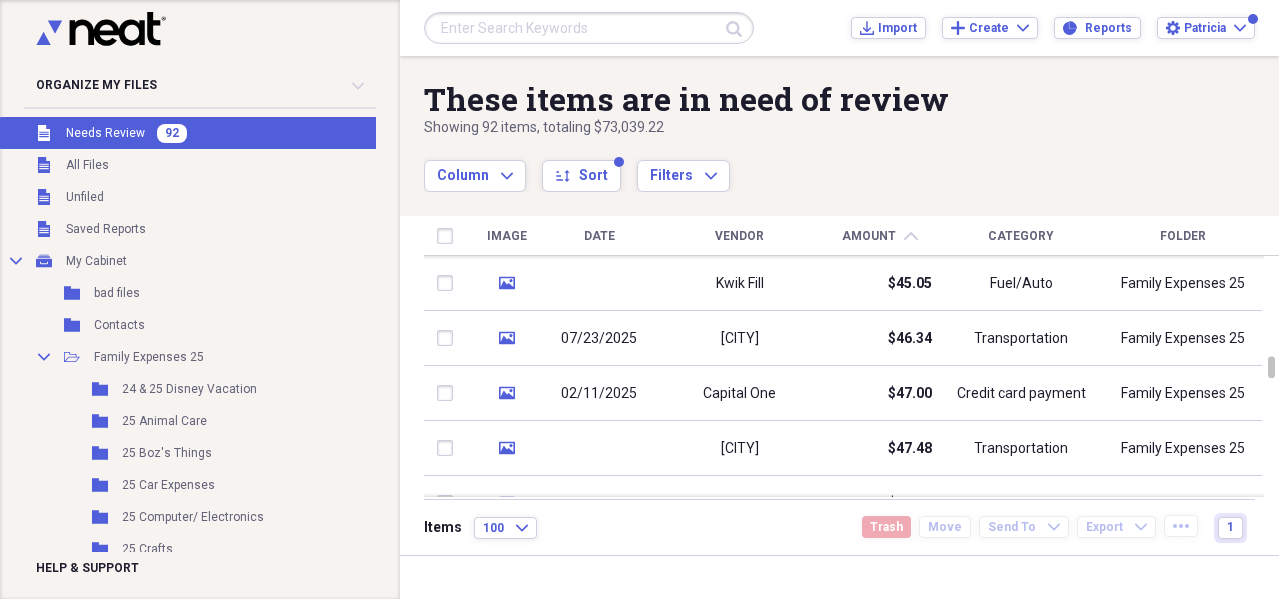 click on "Vendor" at bounding box center (739, 236) 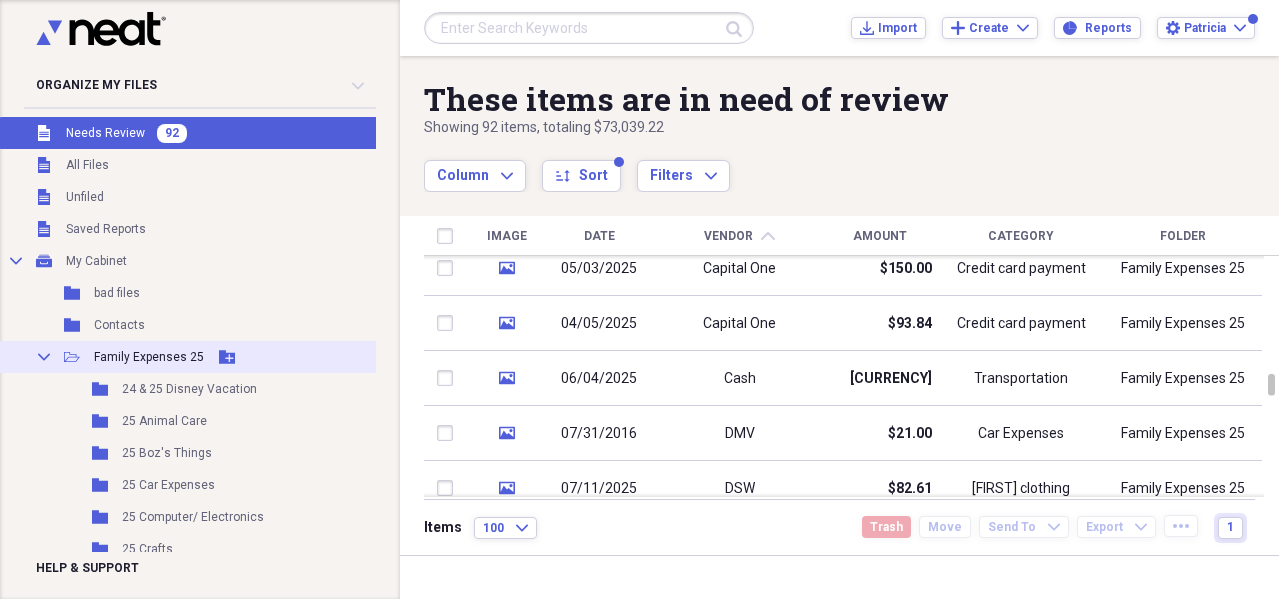 click on "Family Expenses 25" at bounding box center [149, 357] 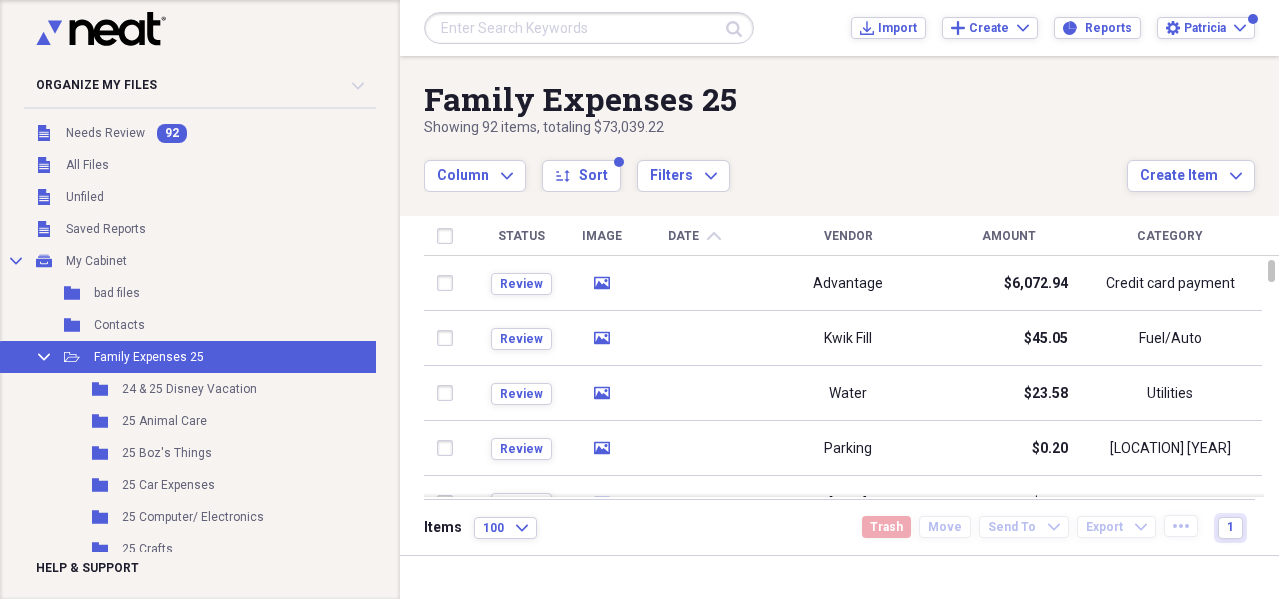 click on "Amount" at bounding box center [1009, 236] 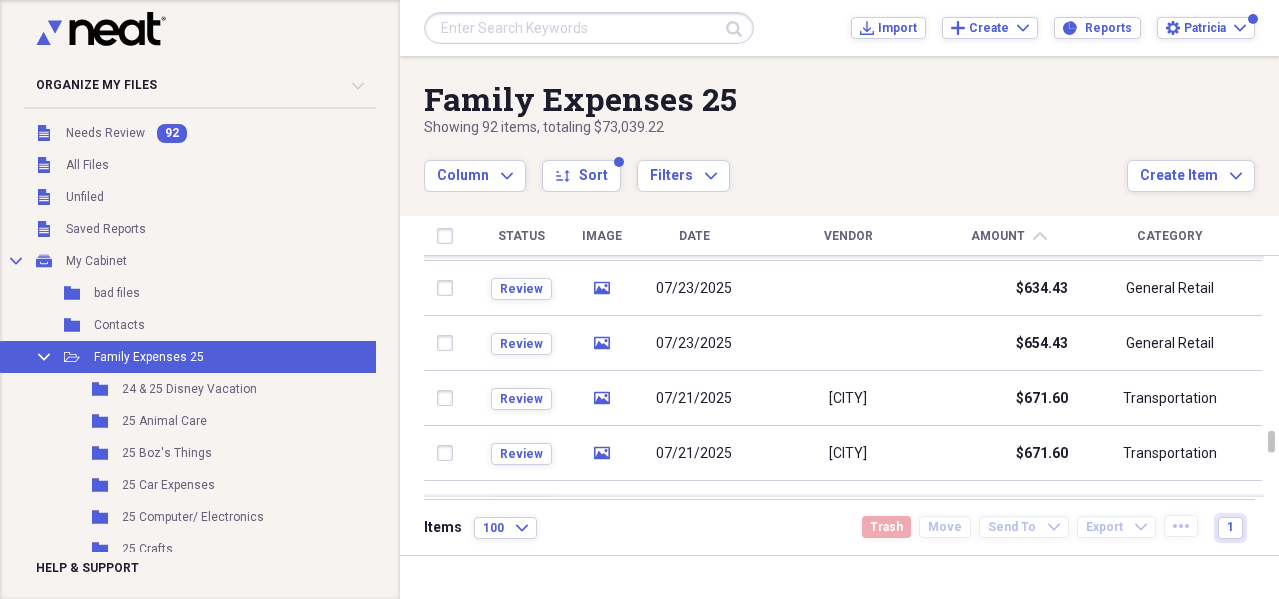 click on "Vendor" at bounding box center (848, 236) 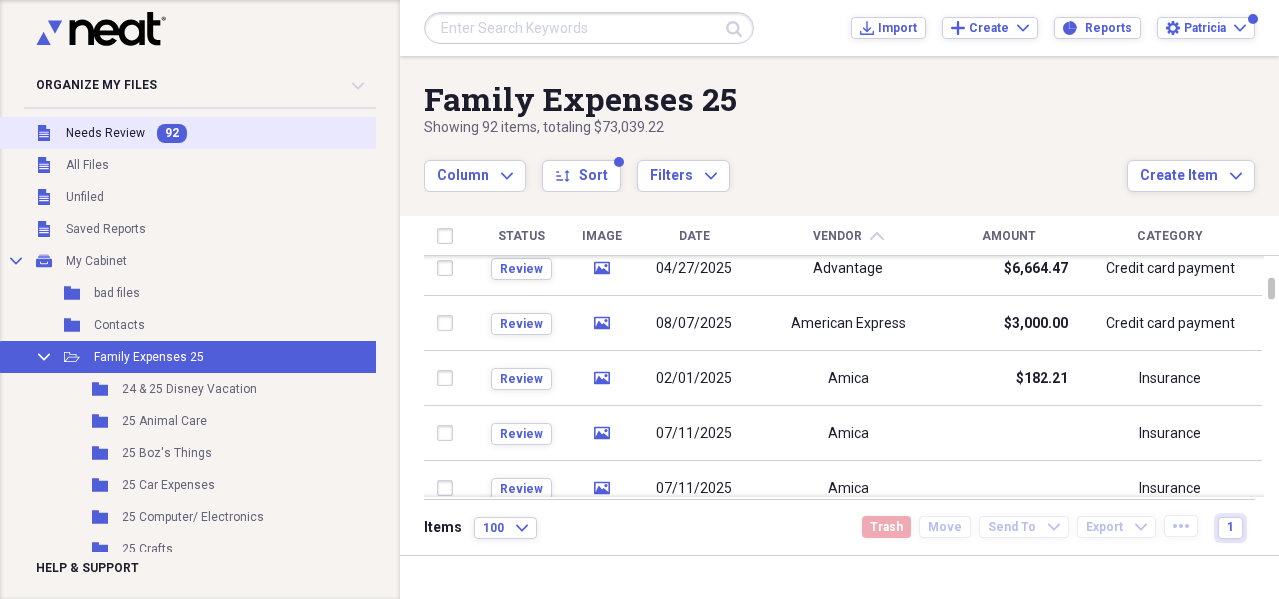click on "Needs Review" at bounding box center (105, 133) 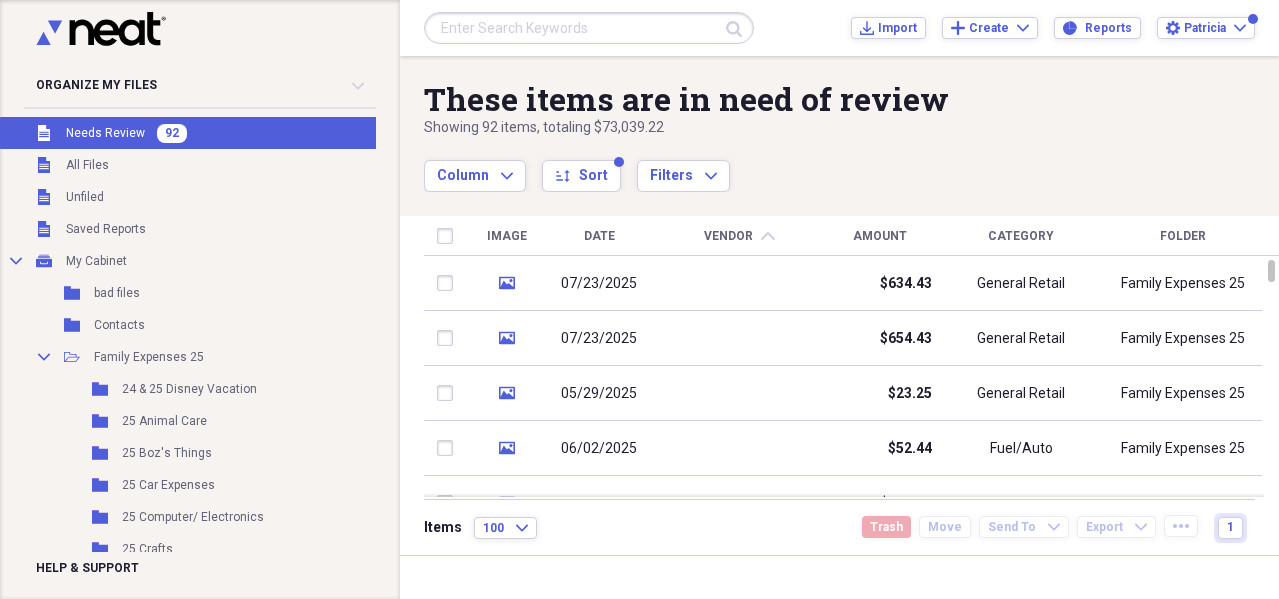 click on "Amount" at bounding box center [880, 236] 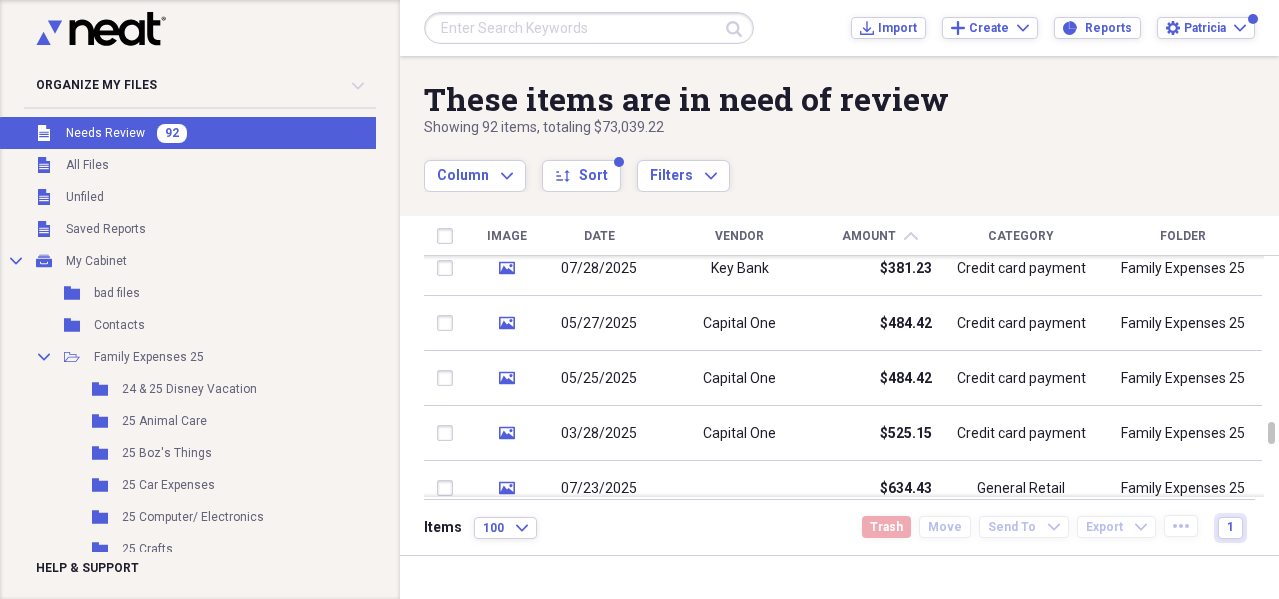 click on "Vendor" at bounding box center [739, 236] 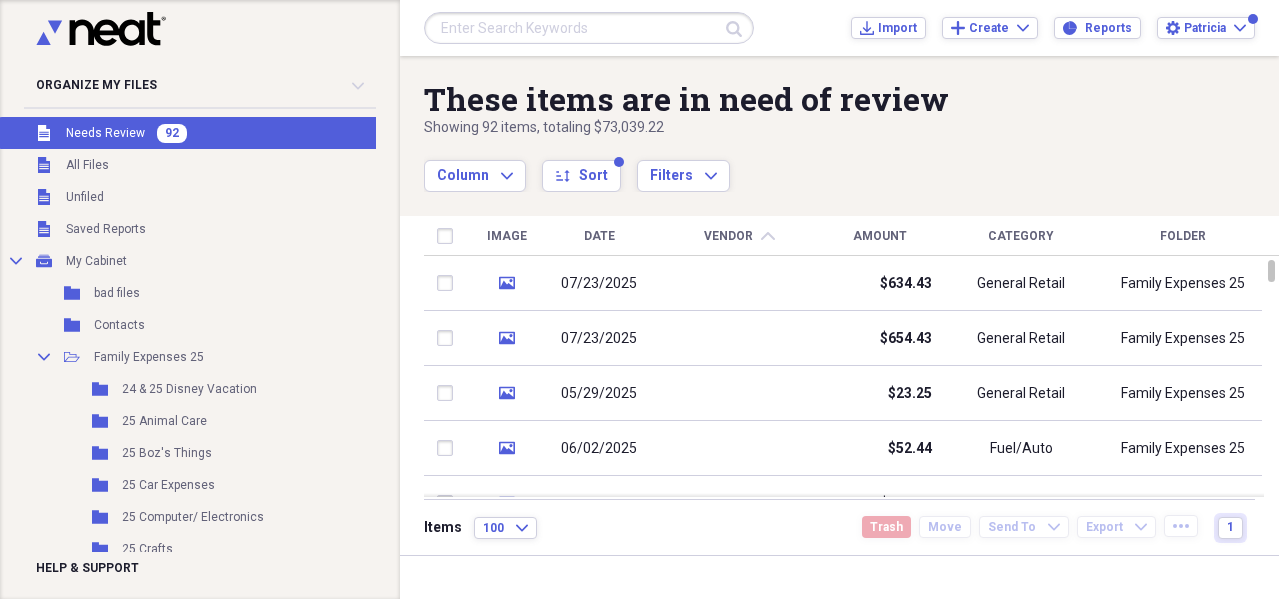 click on "Vendor chevron-up" at bounding box center [739, 236] 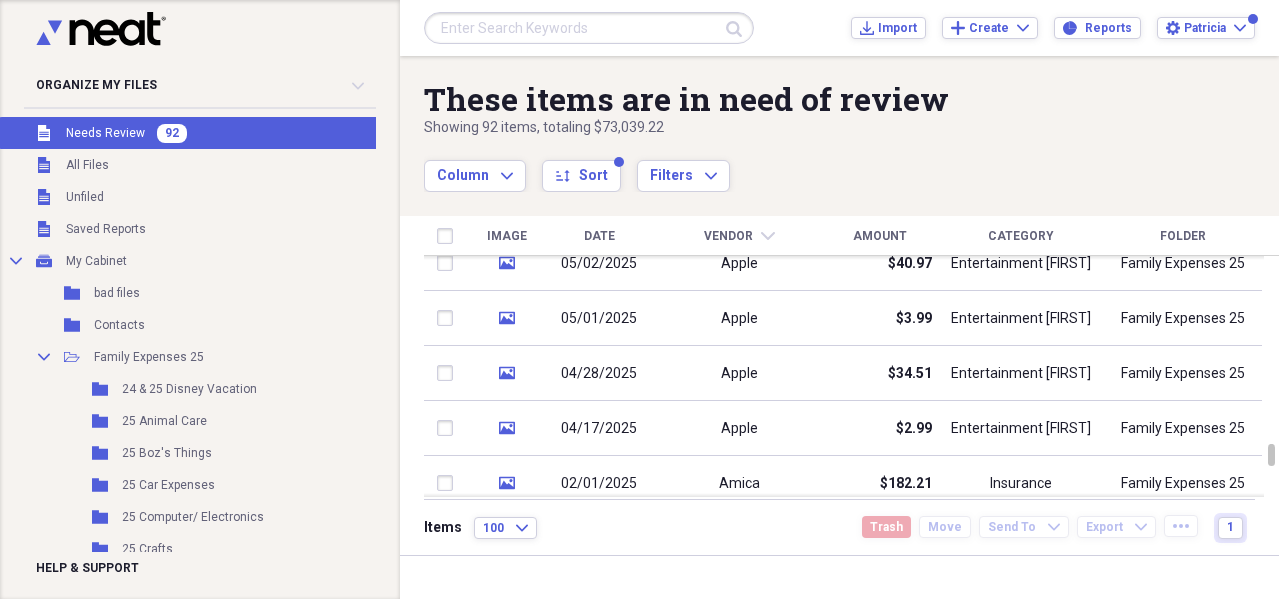 click on "Amount" at bounding box center [880, 236] 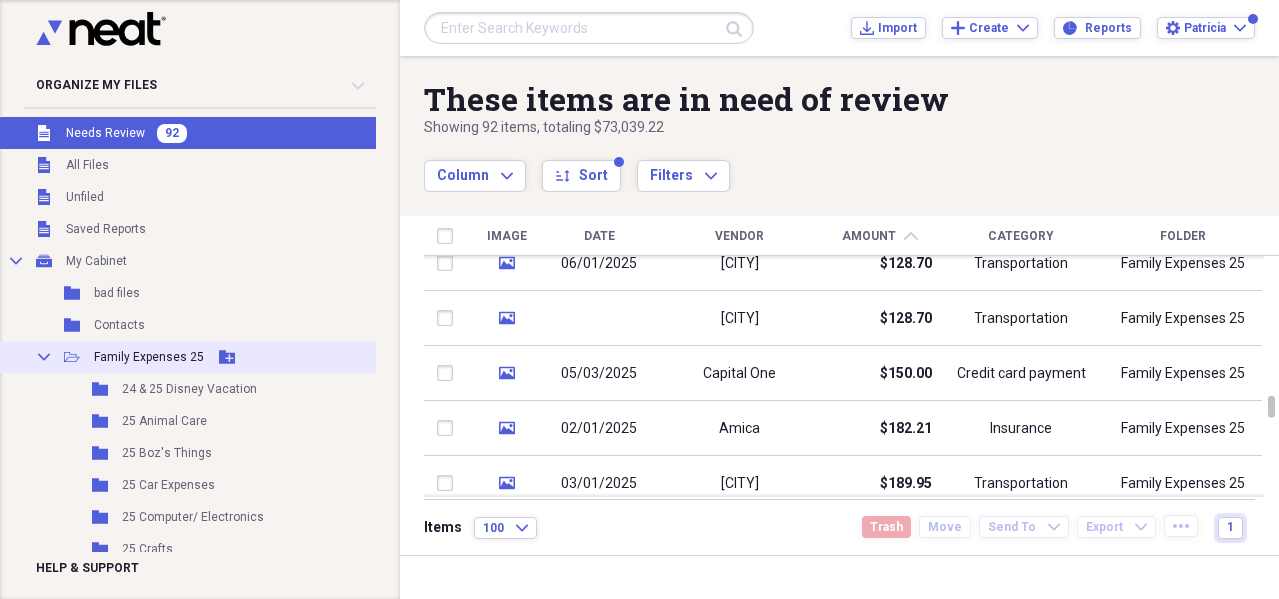 click on "Family Expenses 25" at bounding box center [149, 357] 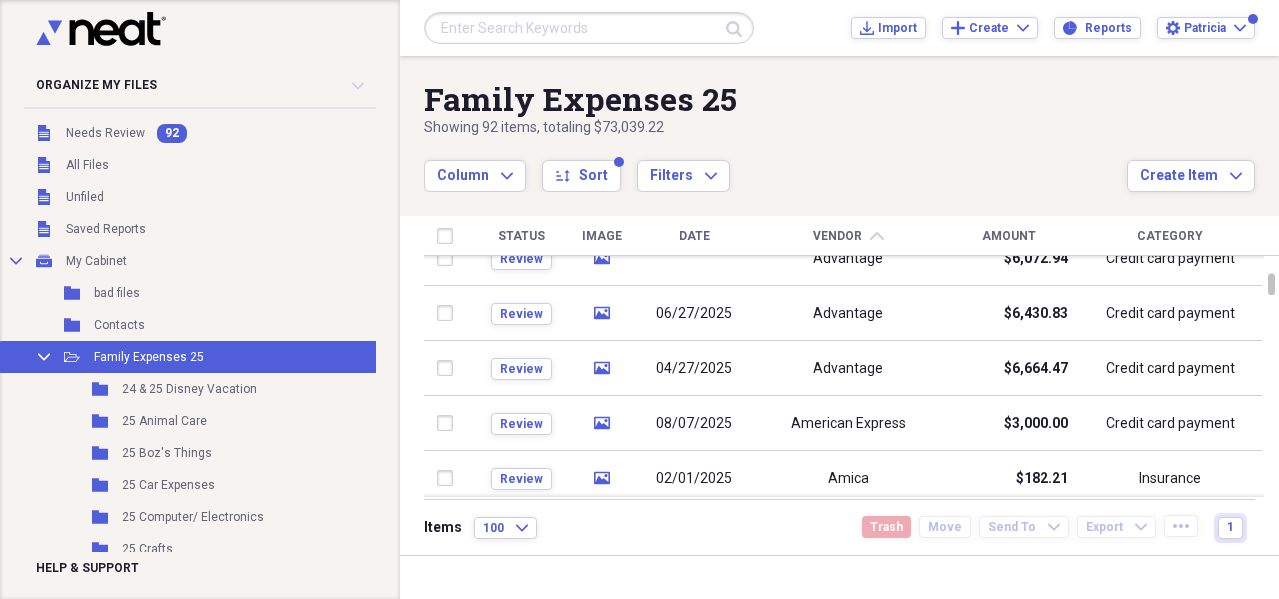 click on "Amount" at bounding box center [1009, 236] 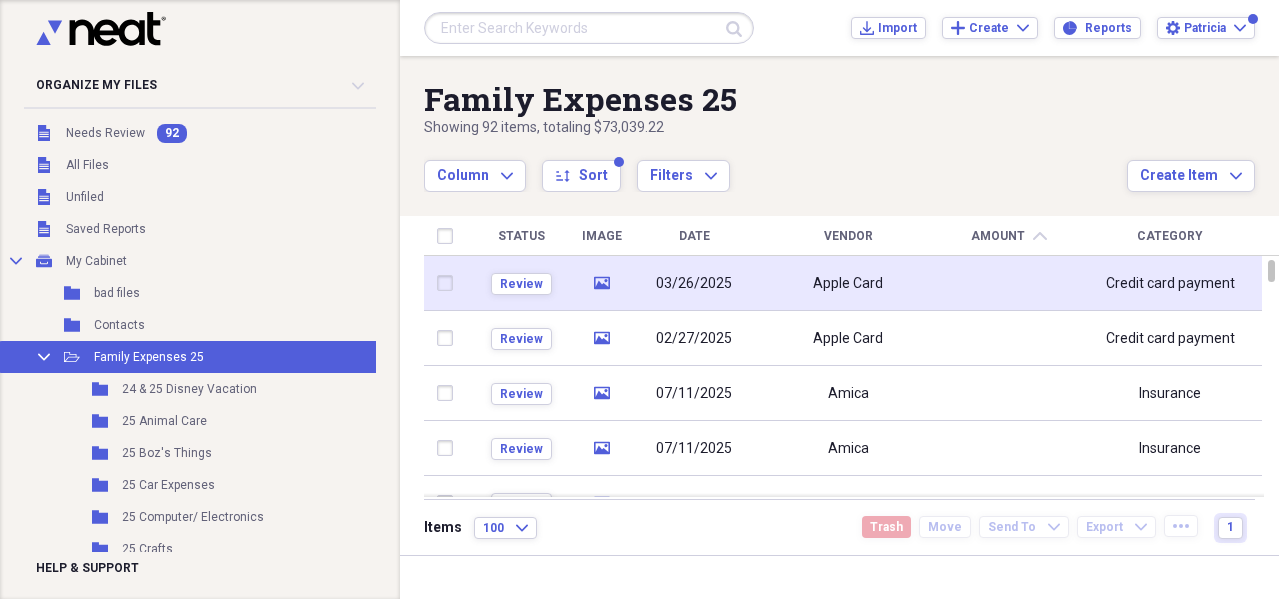 click on "Credit card payment" at bounding box center (1170, 284) 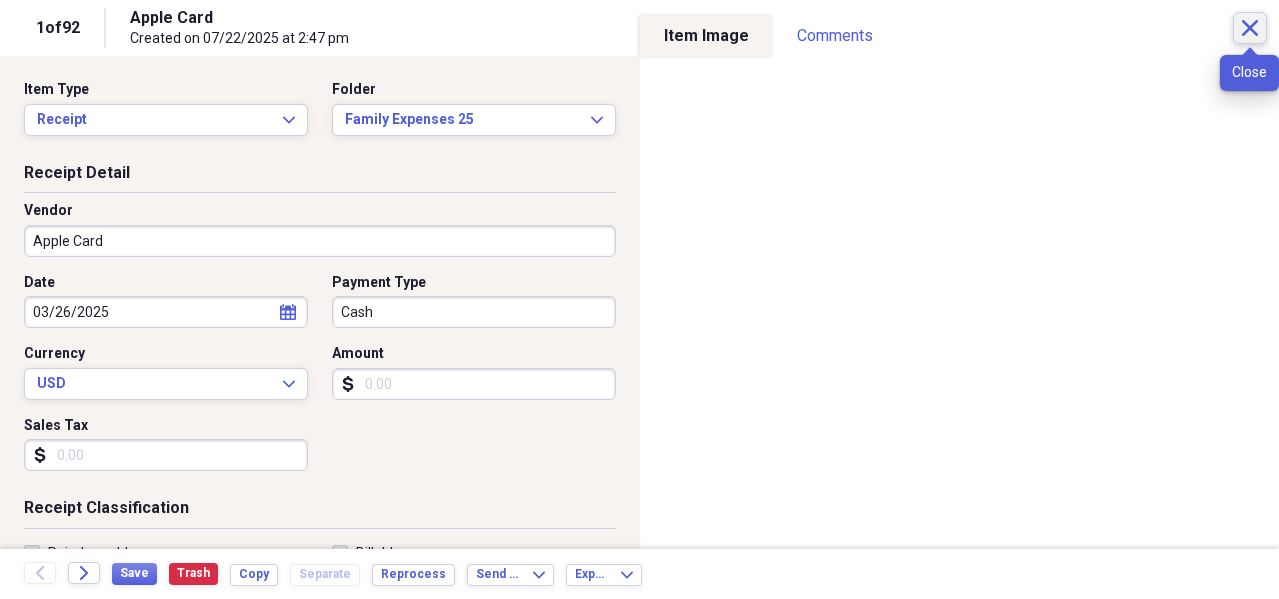 click on "Close" at bounding box center (1250, 28) 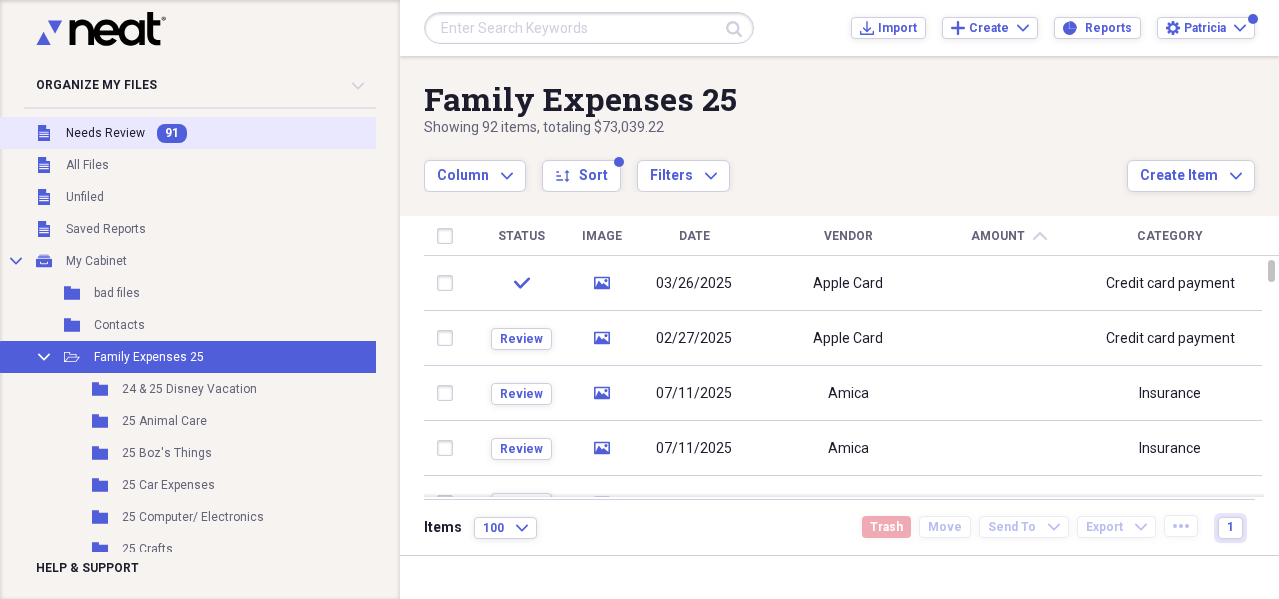 click on "Needs Review" at bounding box center [105, 133] 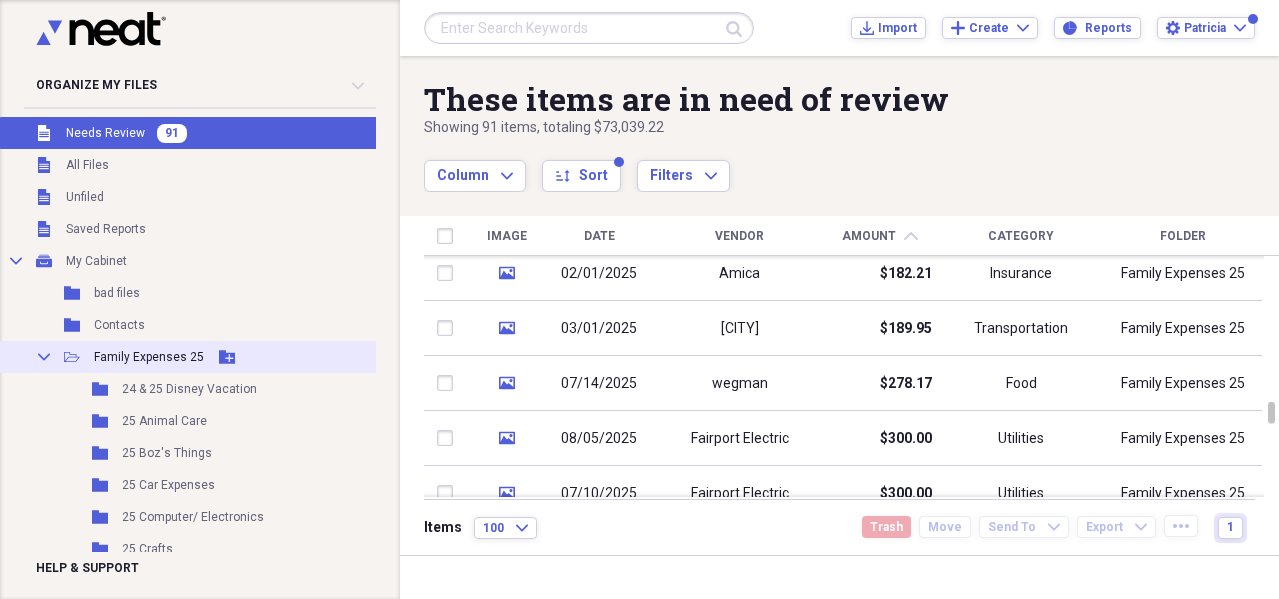 click on "Family Expenses 25" at bounding box center [149, 357] 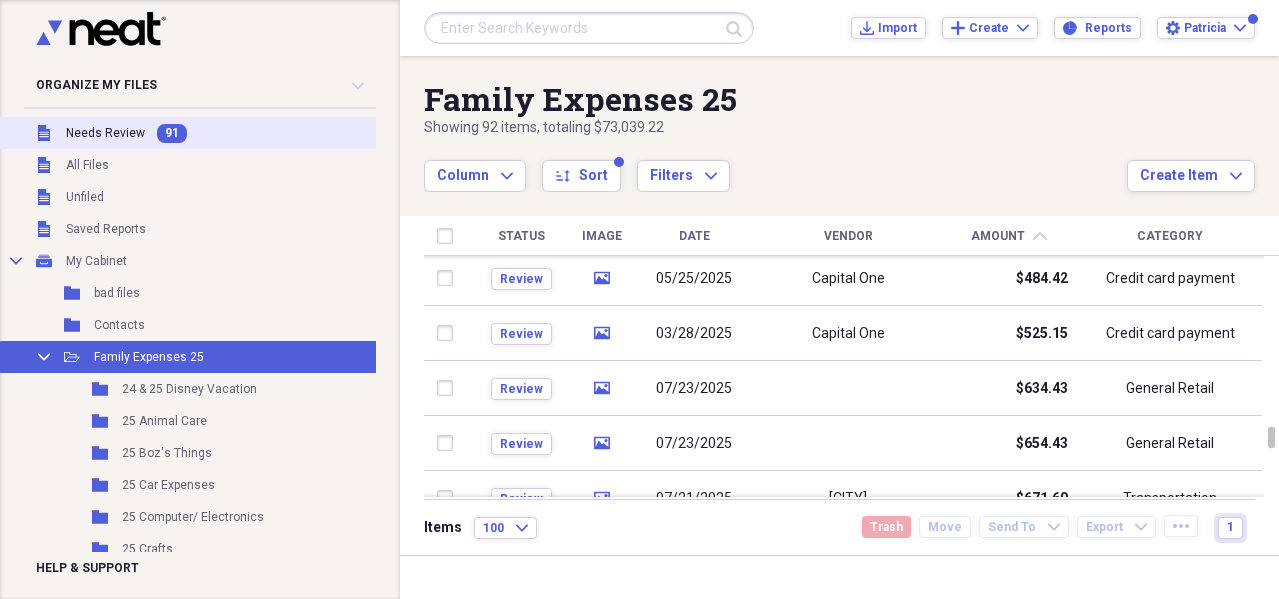 click on "91" at bounding box center (172, 133) 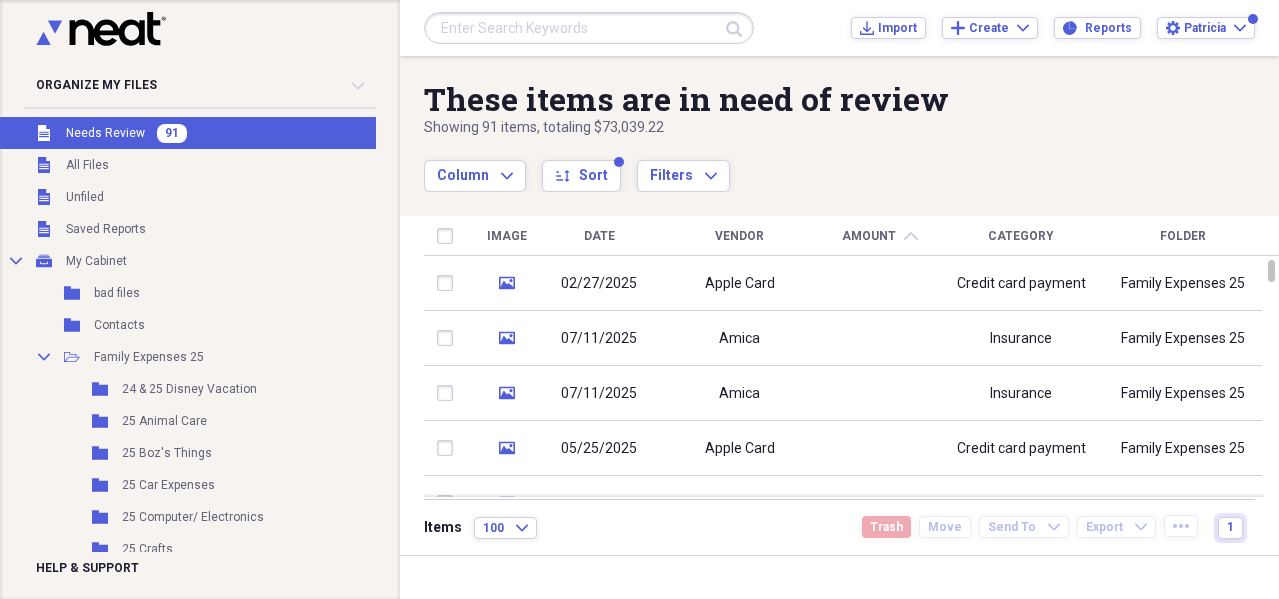 click on "Vendor" at bounding box center (739, 236) 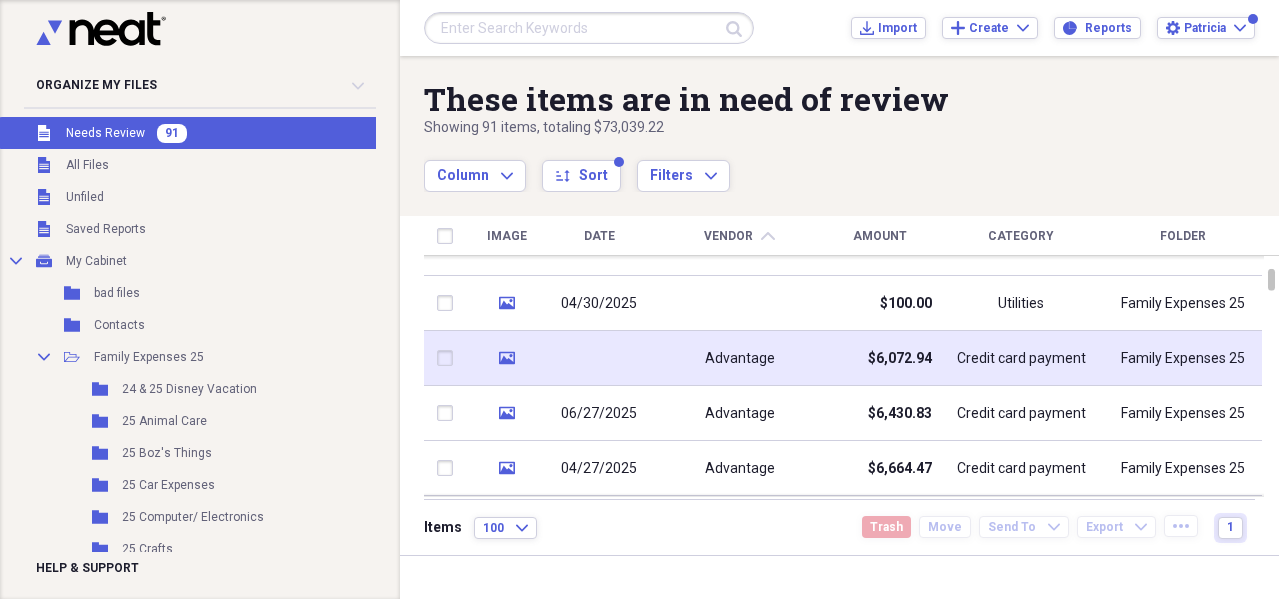 click on "$6,072.94" at bounding box center (900, 359) 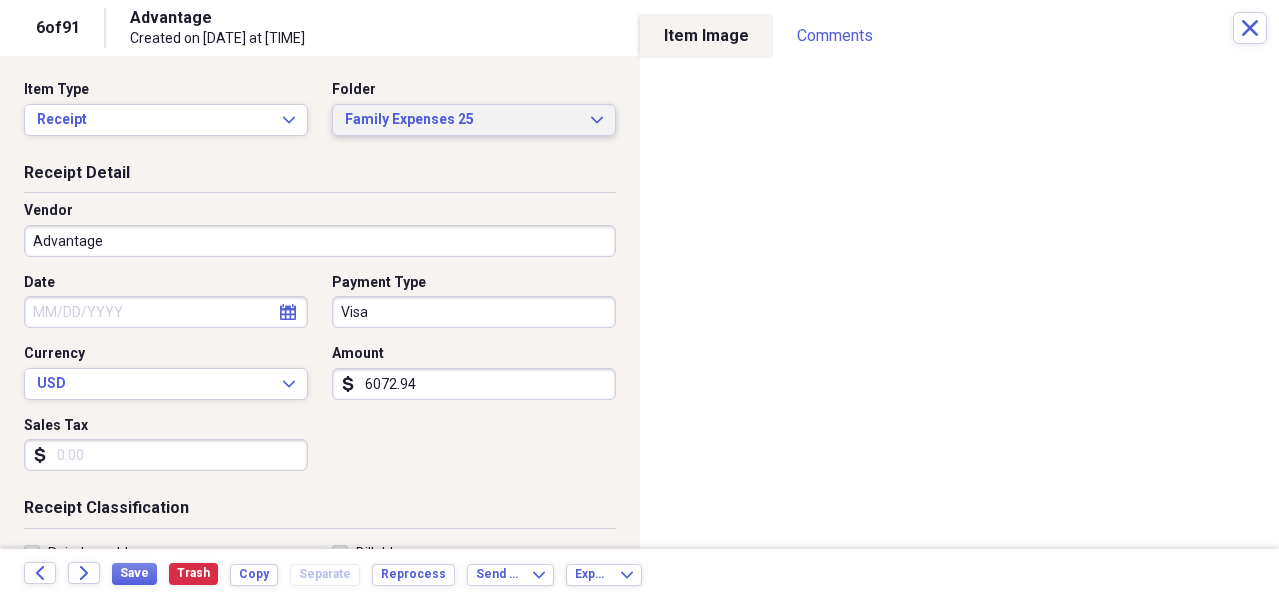 click on "Family Expenses [YEAR] Expand" at bounding box center [474, 120] 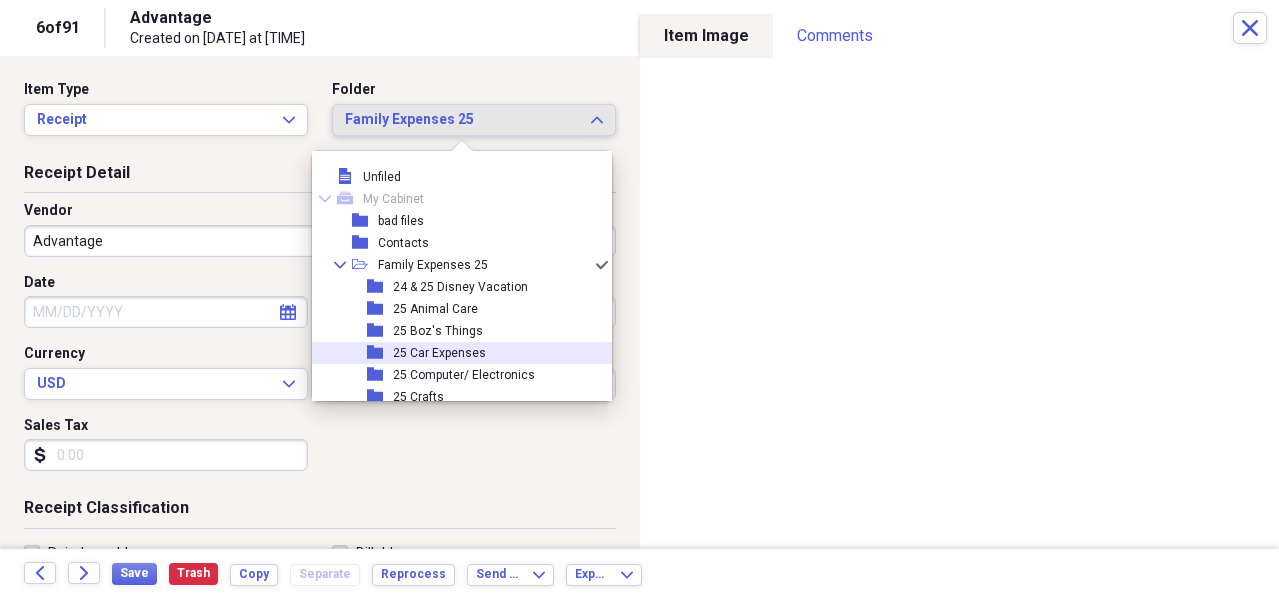 scroll, scrollTop: 100, scrollLeft: 0, axis: vertical 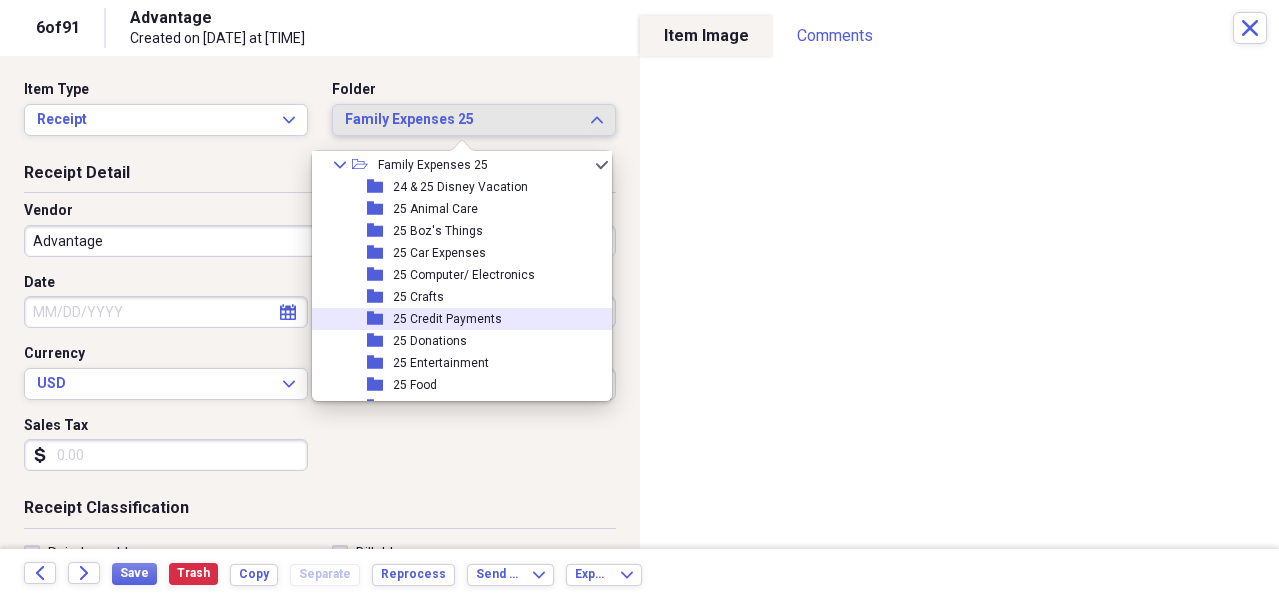 click on "25 Credit Payments" at bounding box center (447, 319) 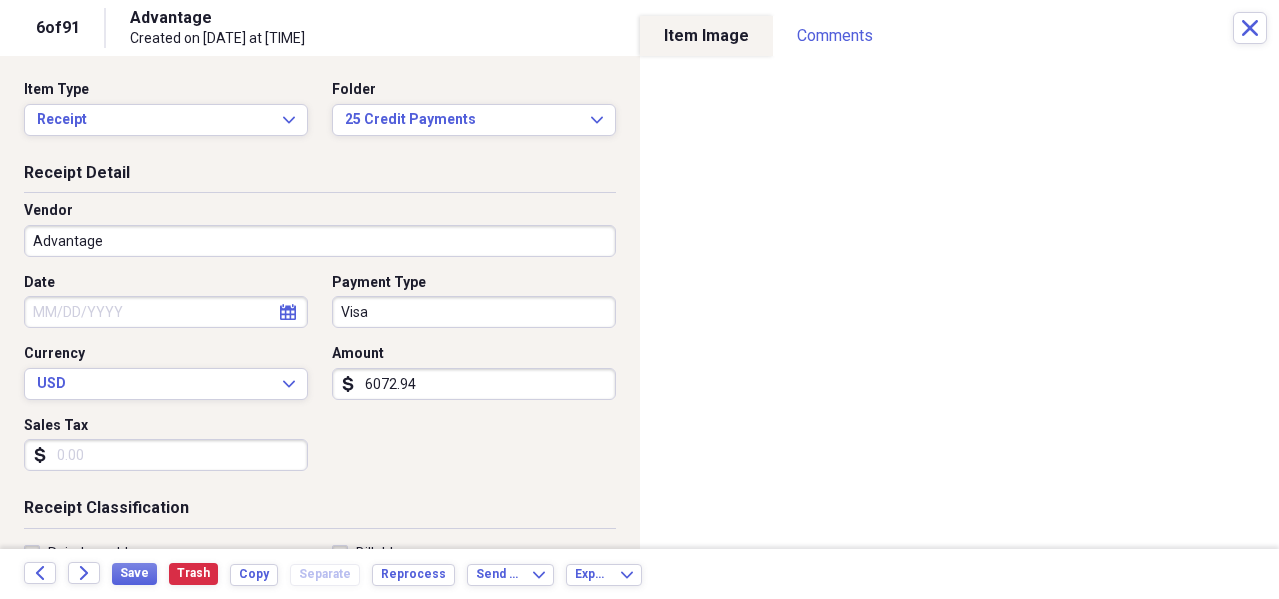 select on "7" 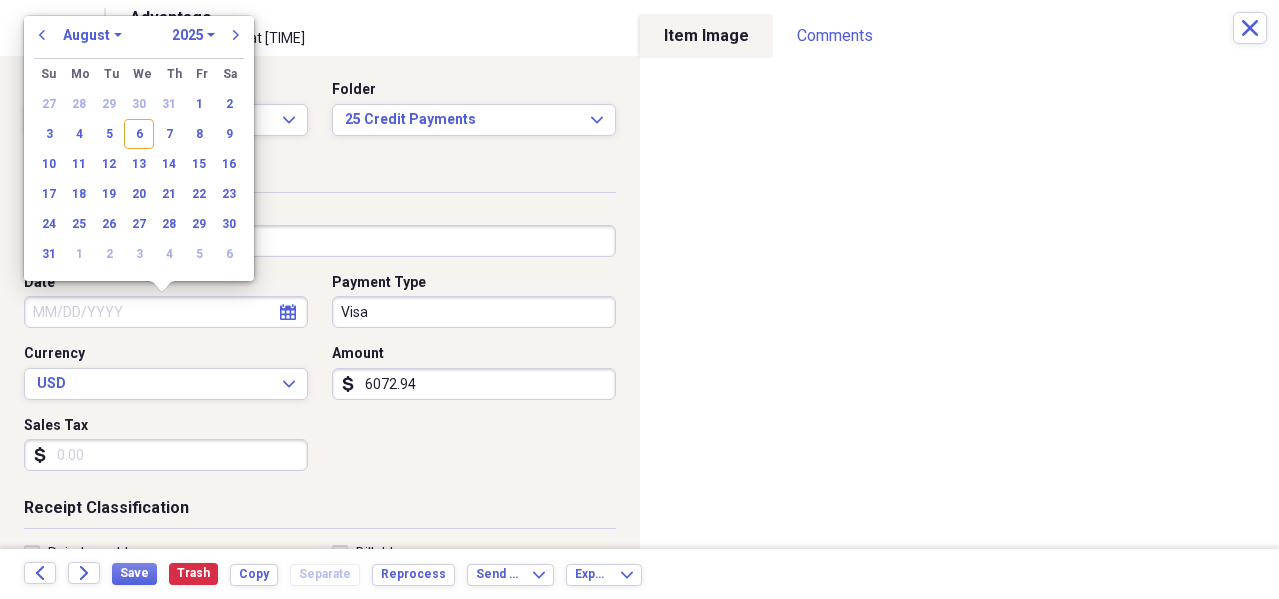 click on "Date" at bounding box center (166, 312) 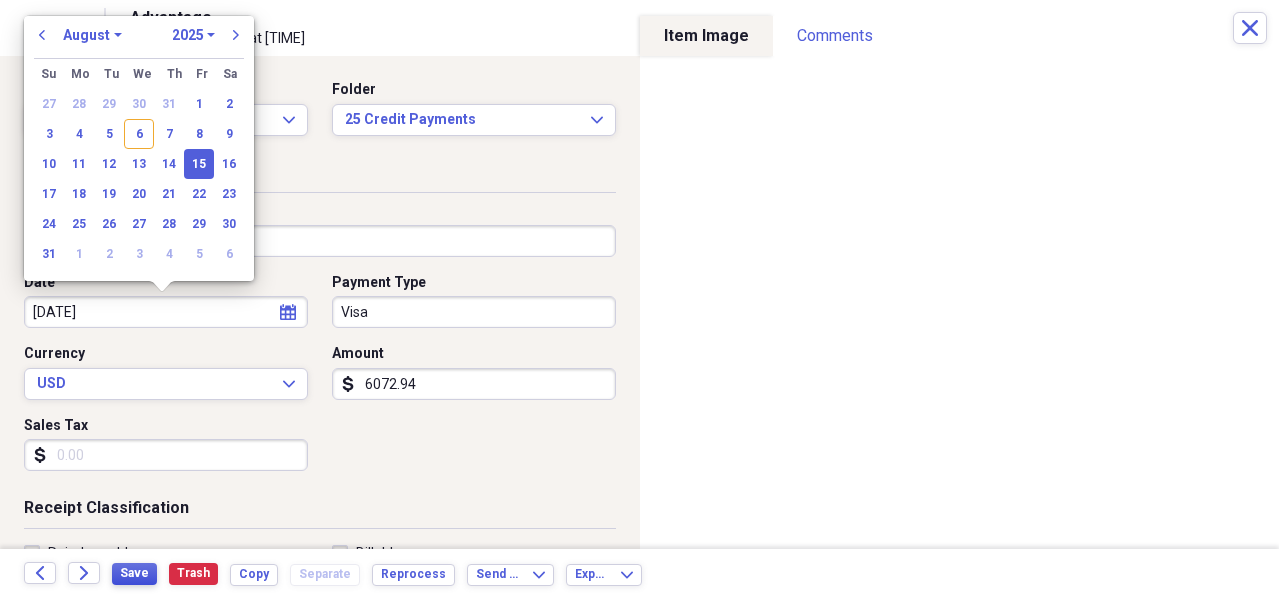 type on "08/15/2025" 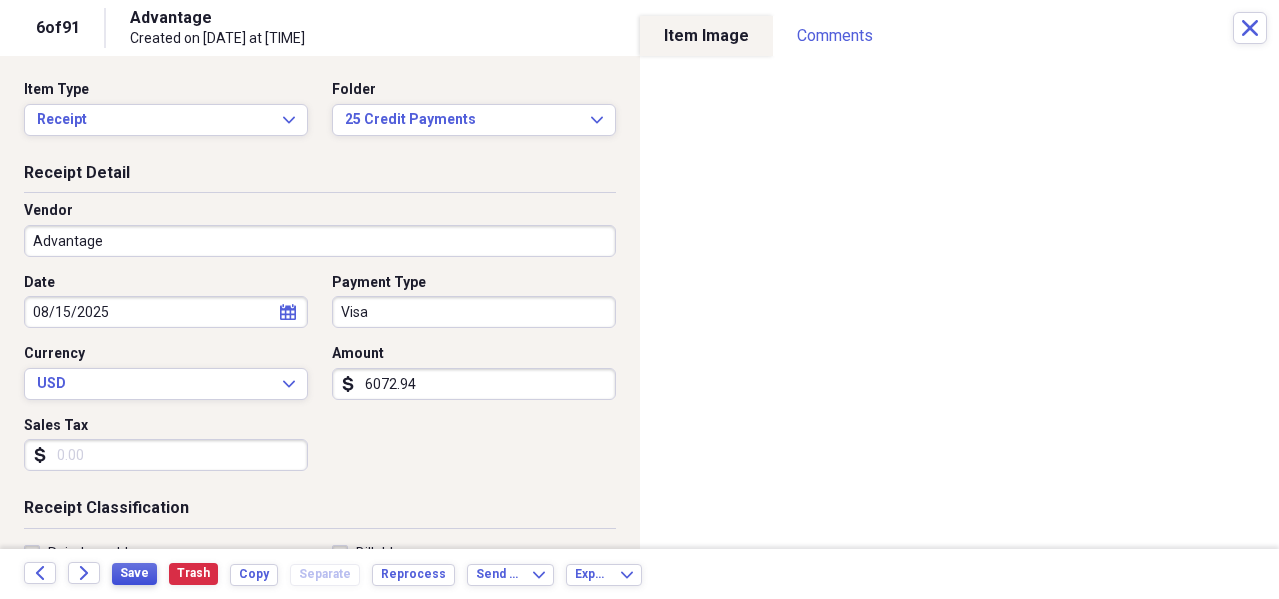 click on "Save" at bounding box center [134, 573] 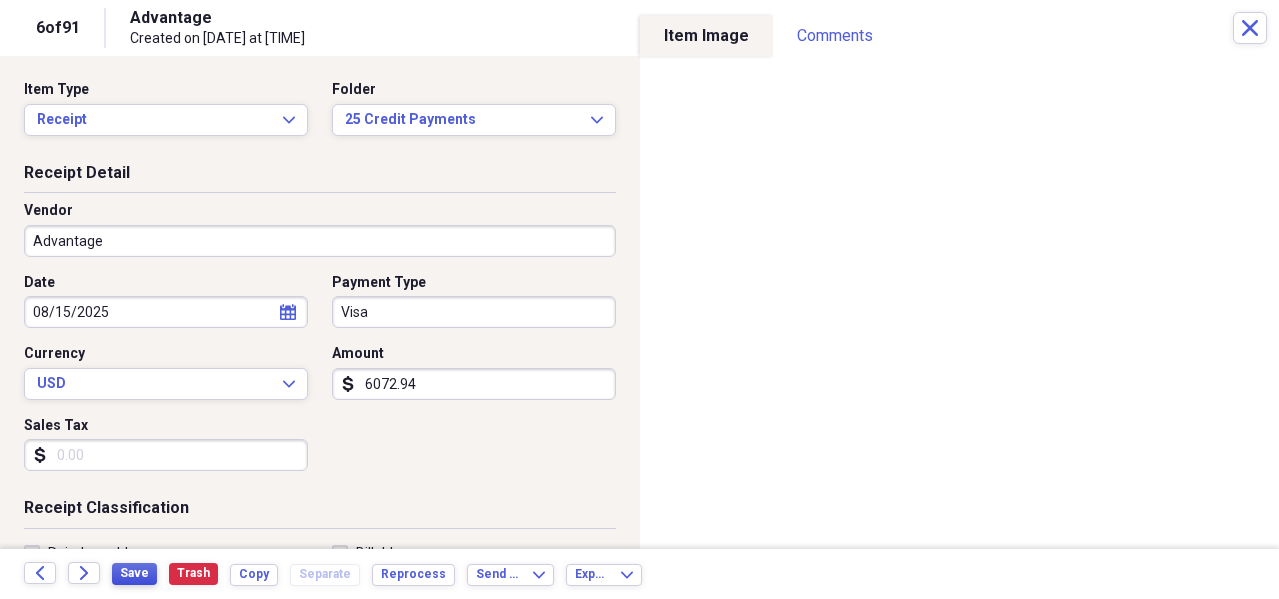 scroll, scrollTop: 100, scrollLeft: 0, axis: vertical 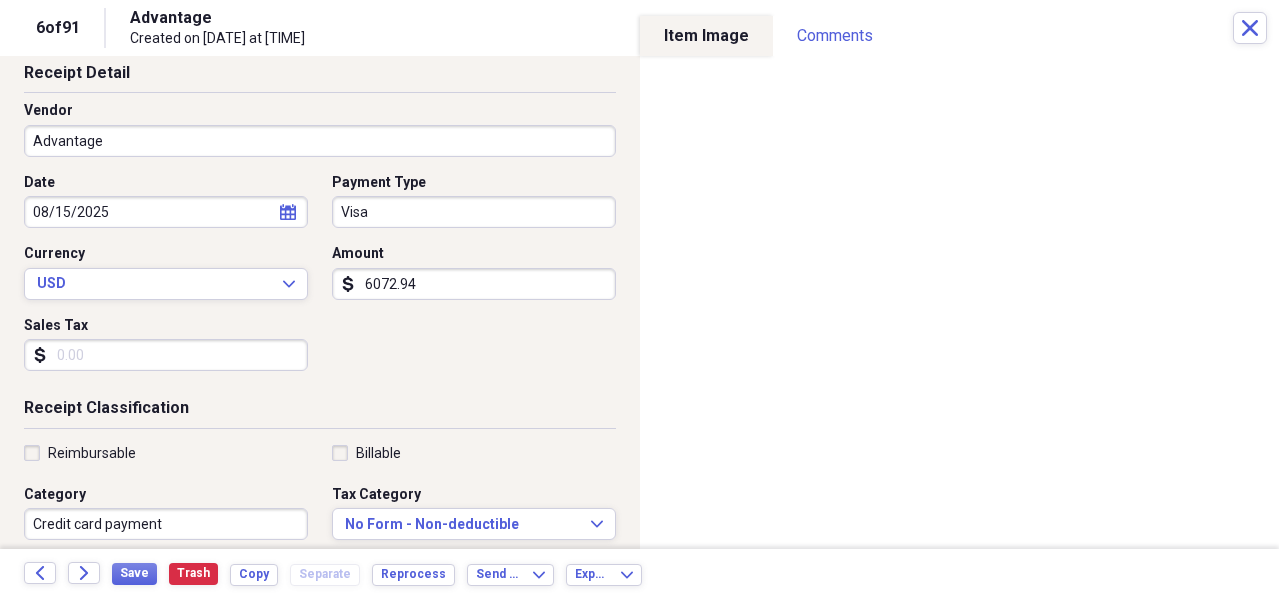 click on "6072.94" at bounding box center [474, 284] 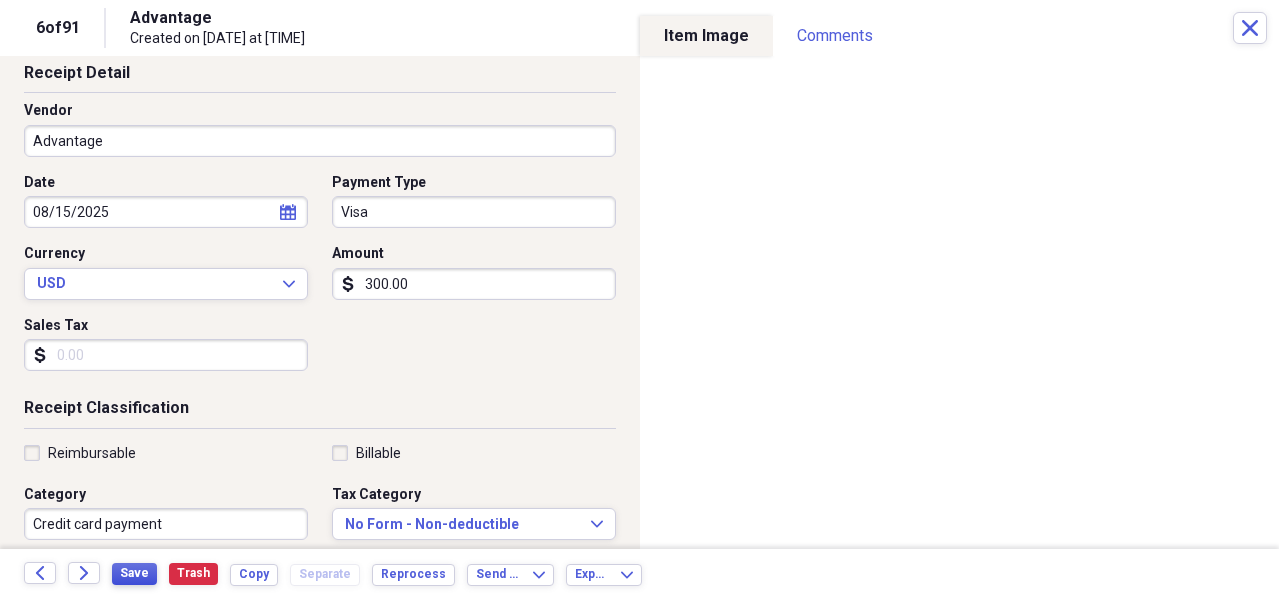 type on "300.00" 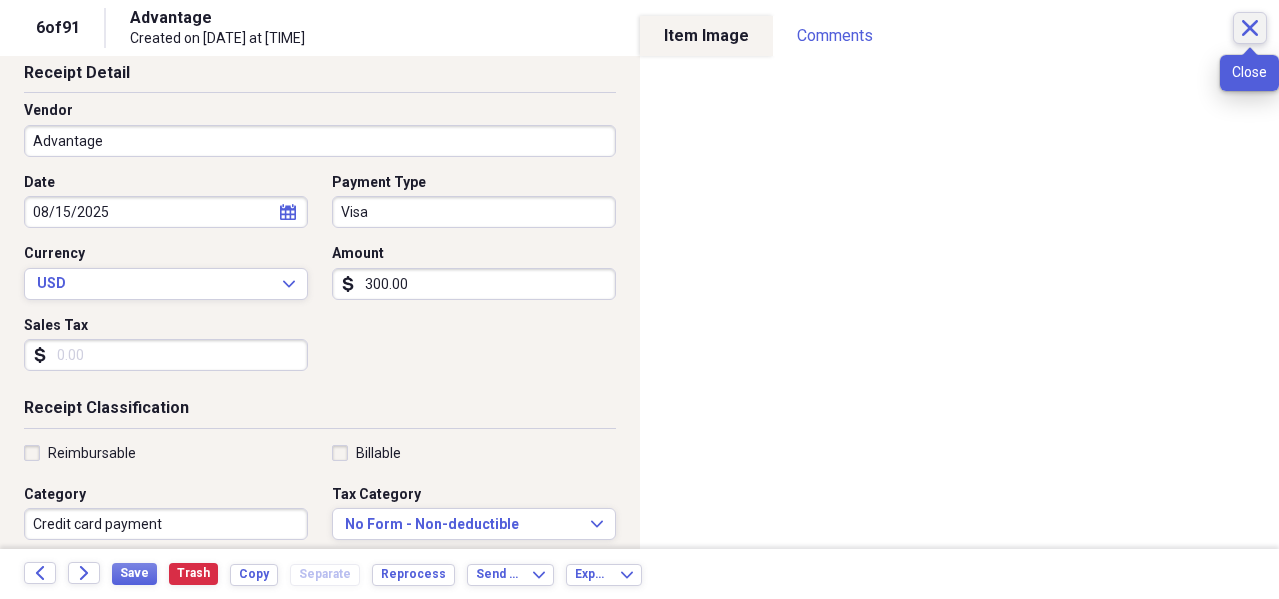 click 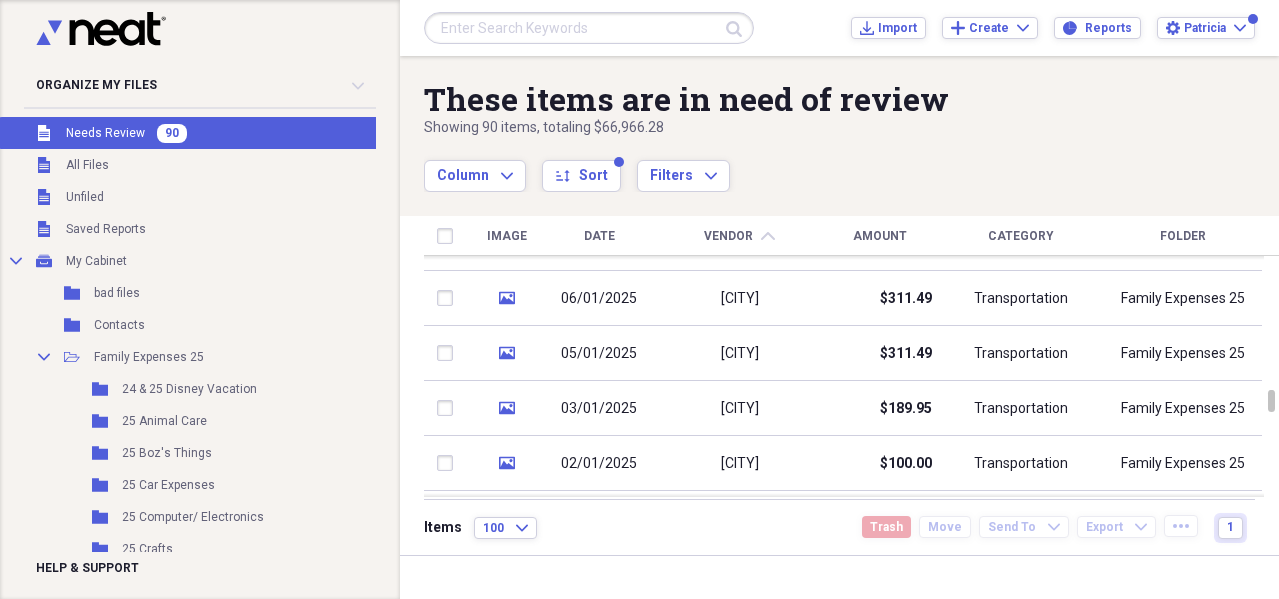 click on "Amount" at bounding box center [880, 236] 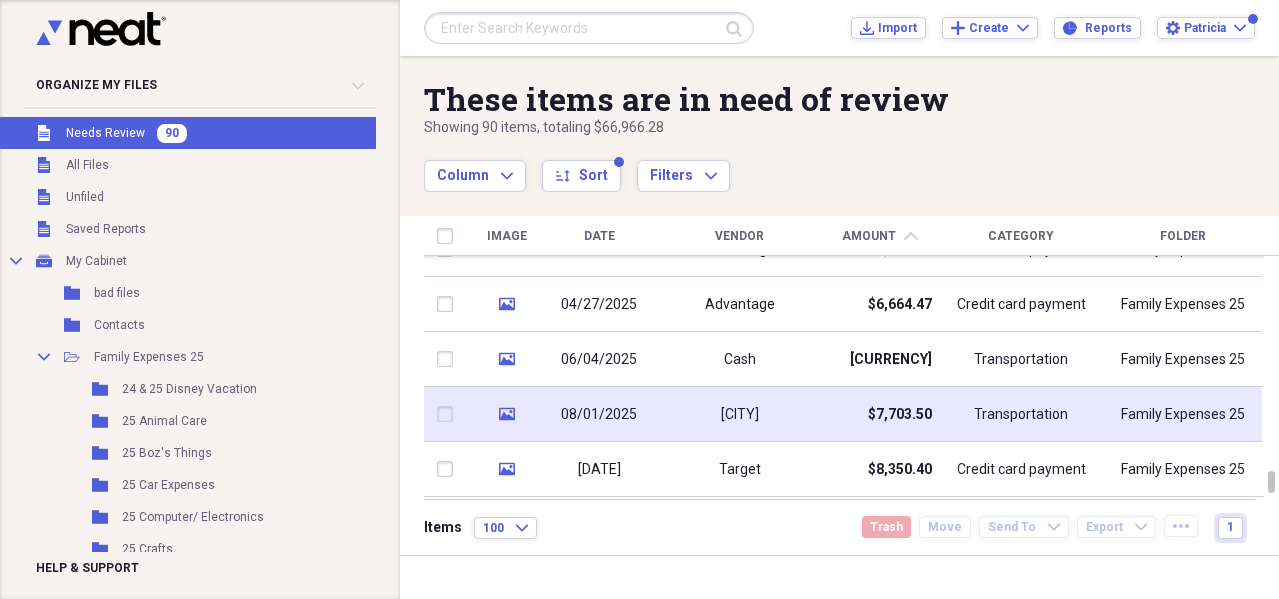 click on "$7,703.50" at bounding box center [900, 415] 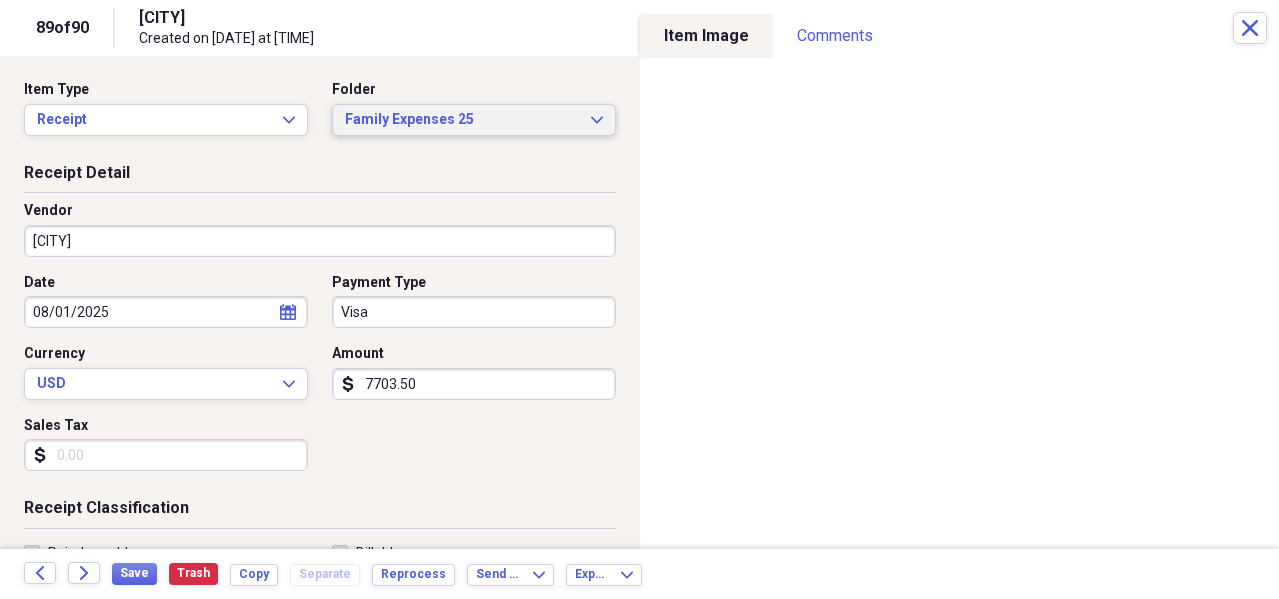 click on "Expand" 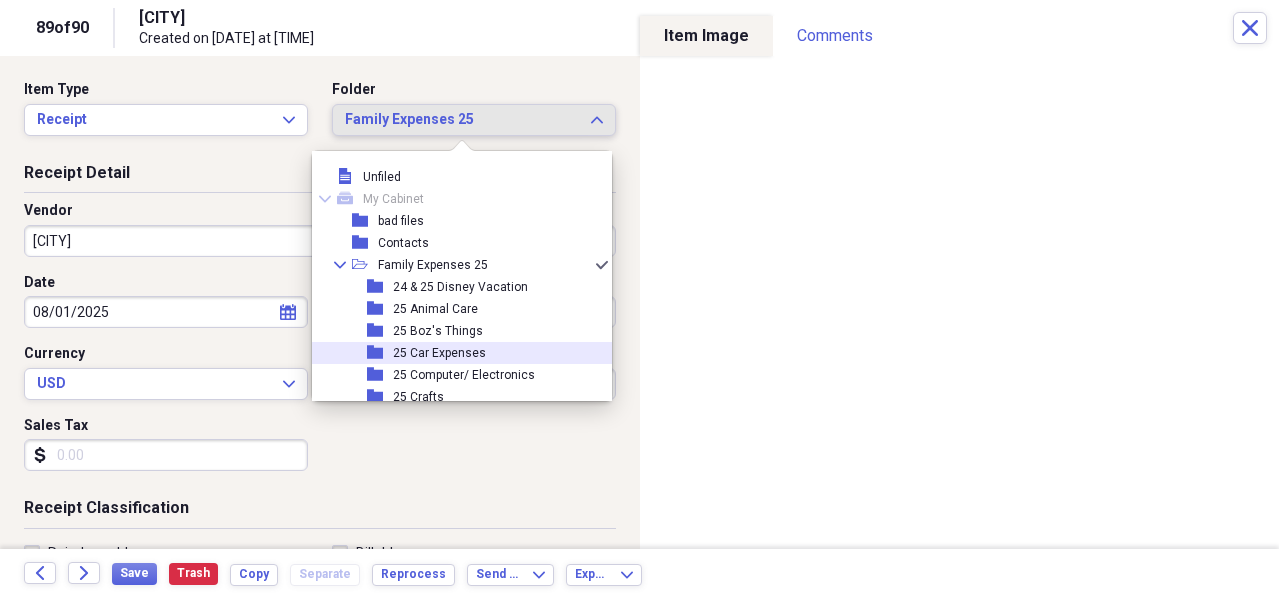 scroll, scrollTop: 100, scrollLeft: 0, axis: vertical 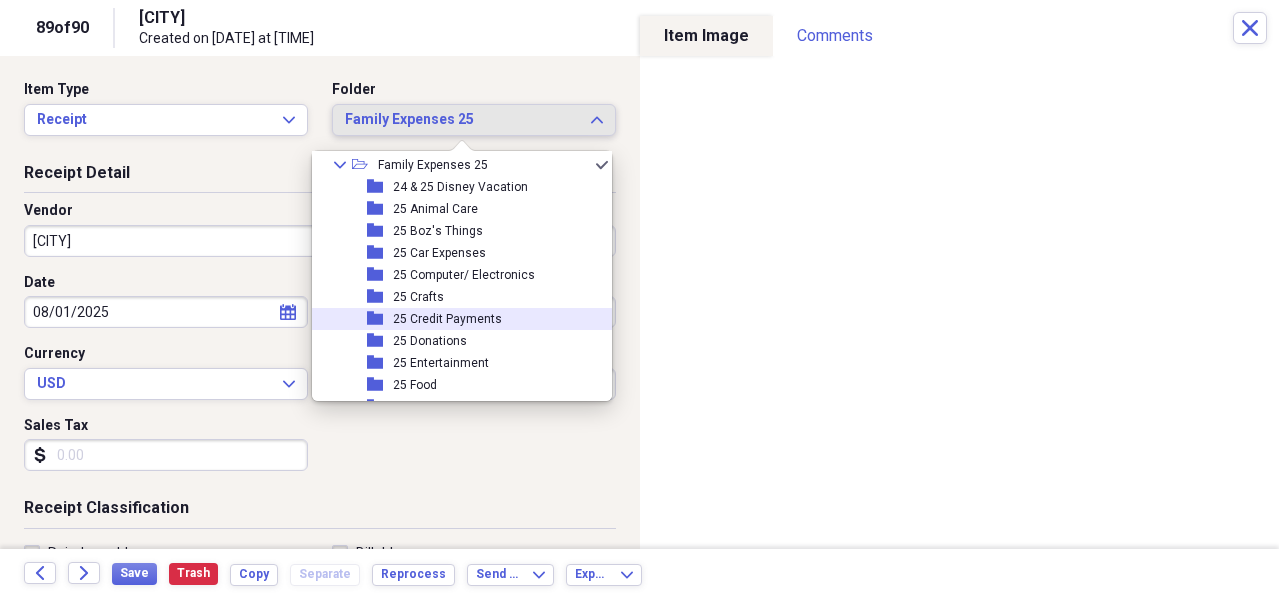 click on "25 Credit Payments" at bounding box center [447, 319] 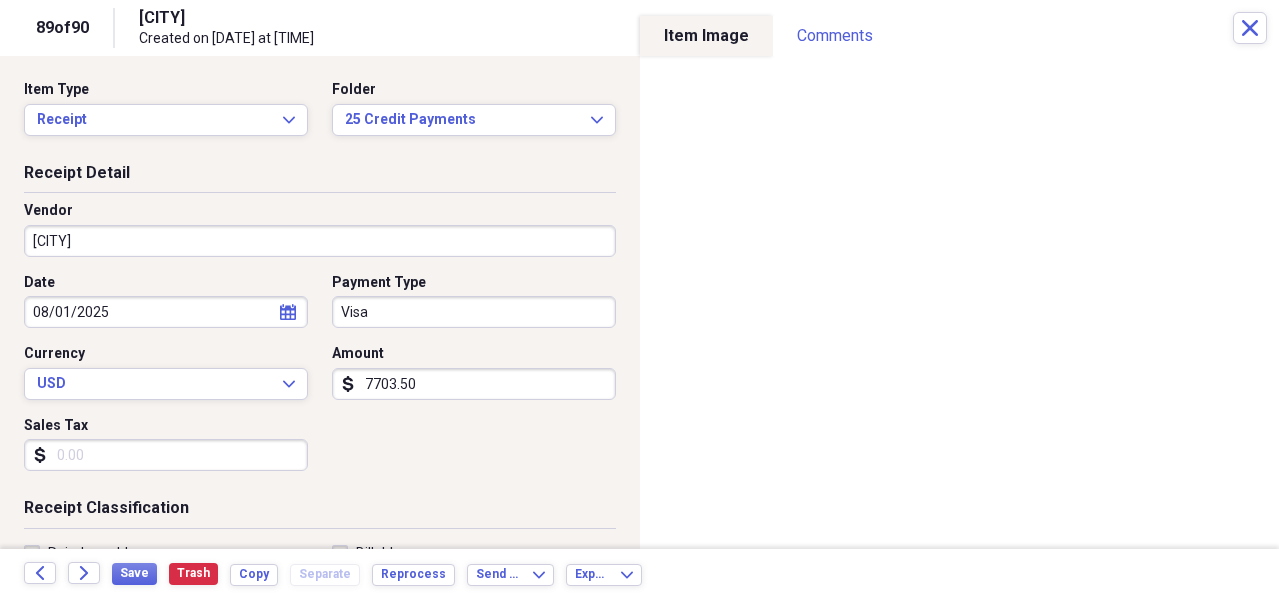 click on "[CITY]" at bounding box center (320, 241) 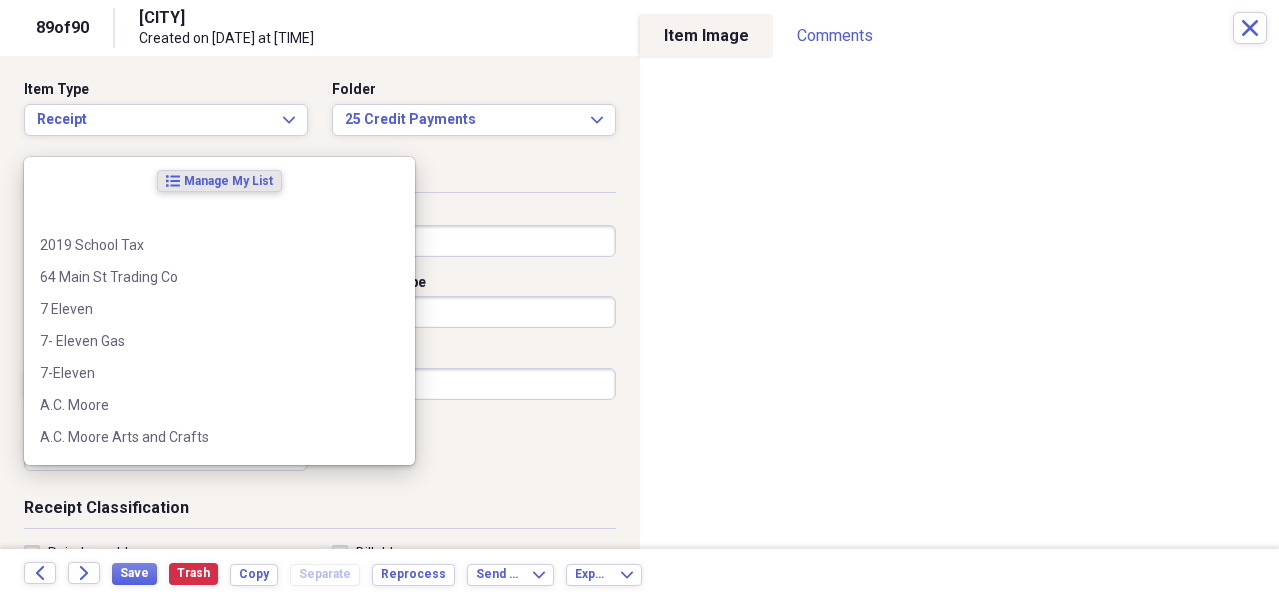 scroll, scrollTop: 100, scrollLeft: 0, axis: vertical 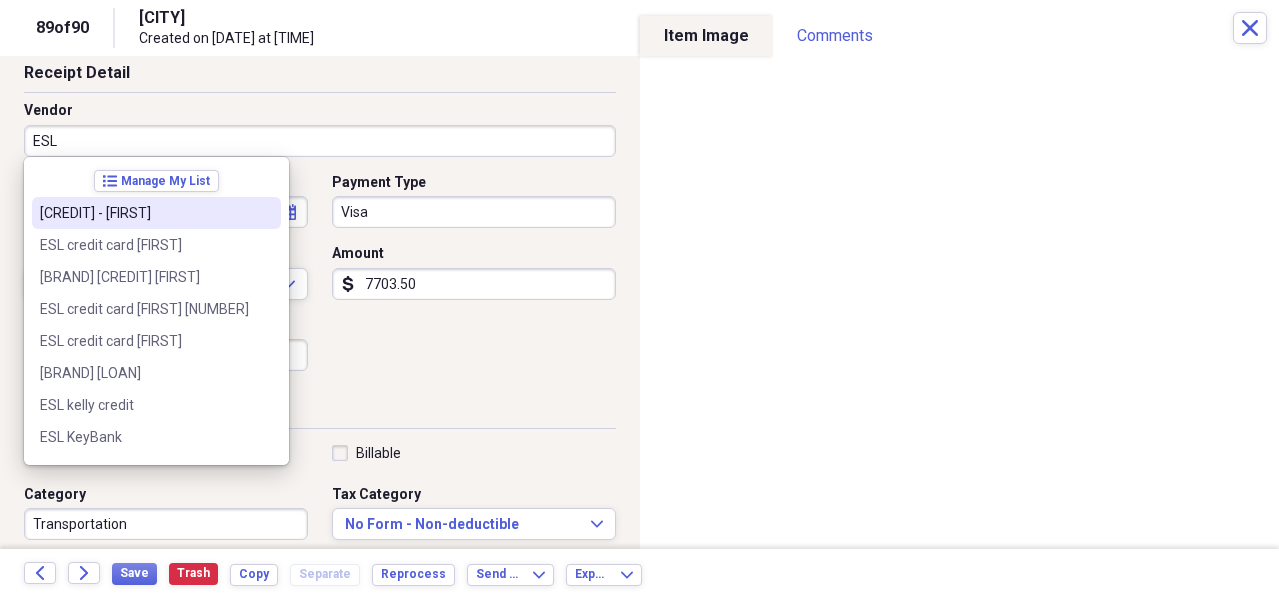 click on "[CREDIT] - [FIRST]" at bounding box center (144, 213) 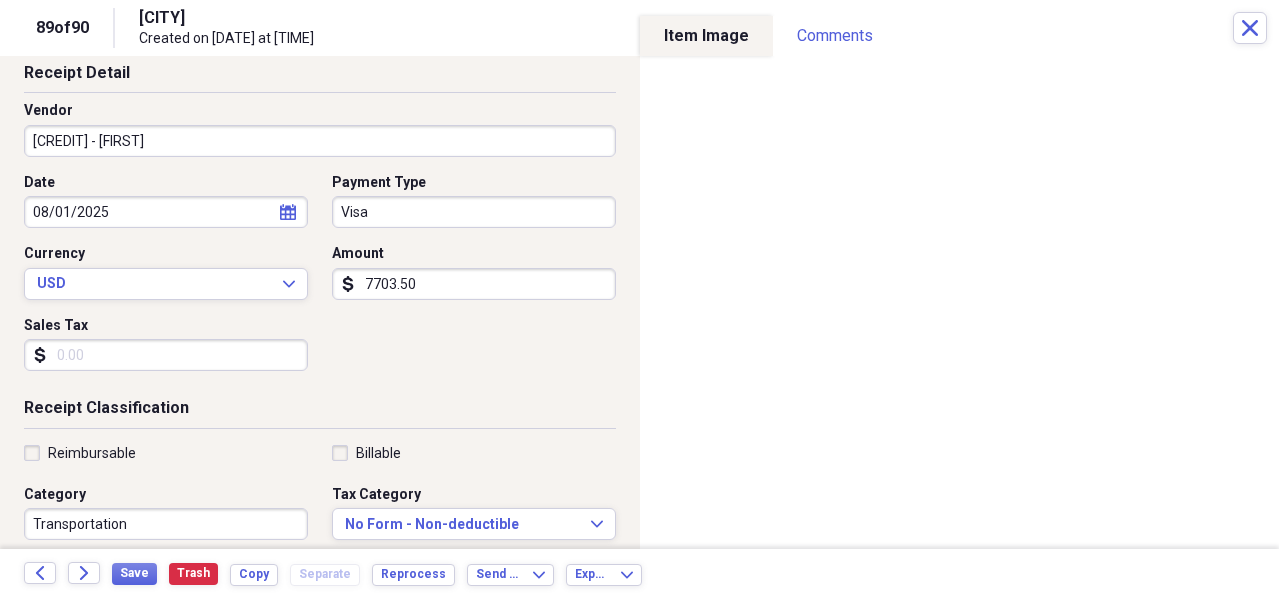type on "Credit card payment" 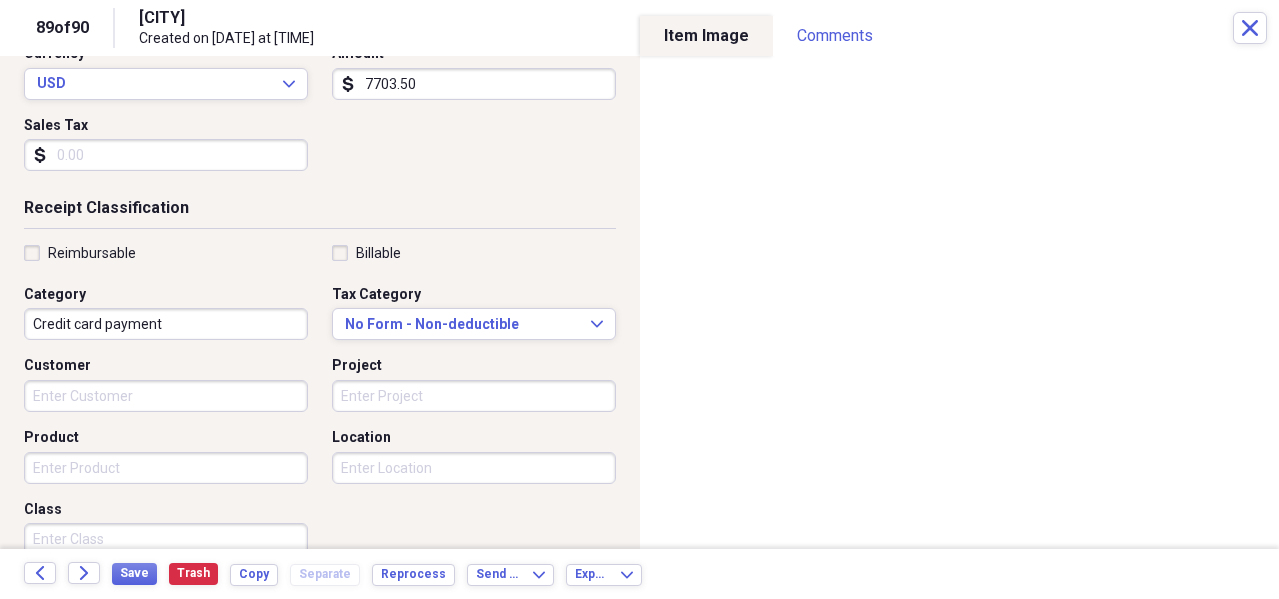 scroll, scrollTop: 400, scrollLeft: 0, axis: vertical 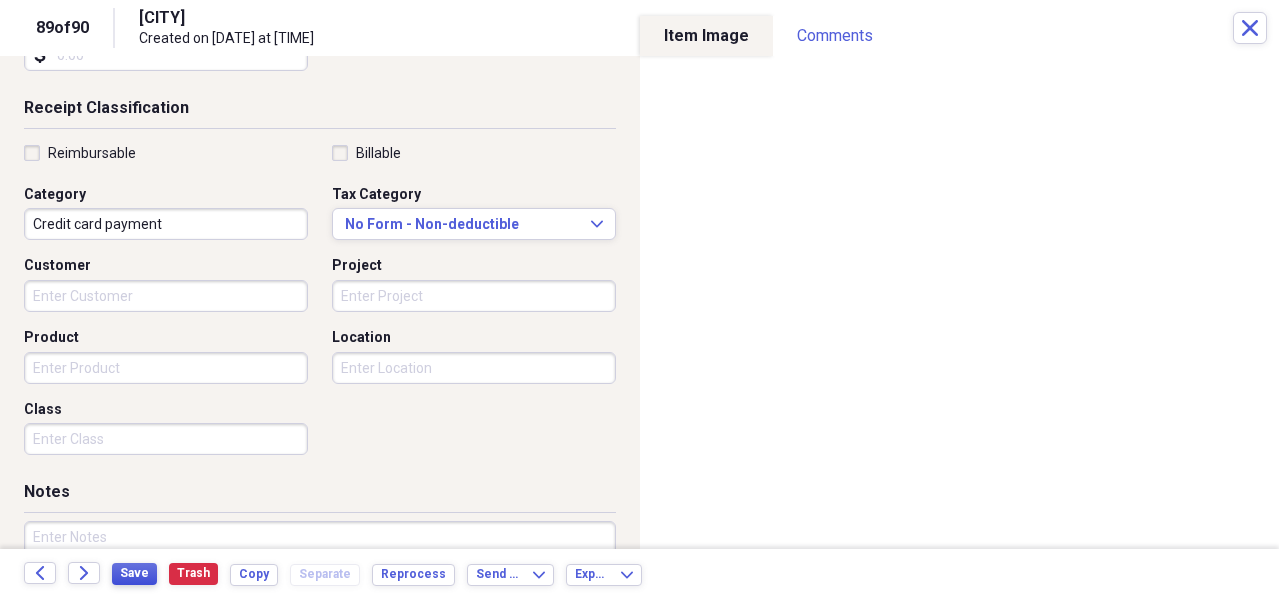 click on "Save" at bounding box center (134, 573) 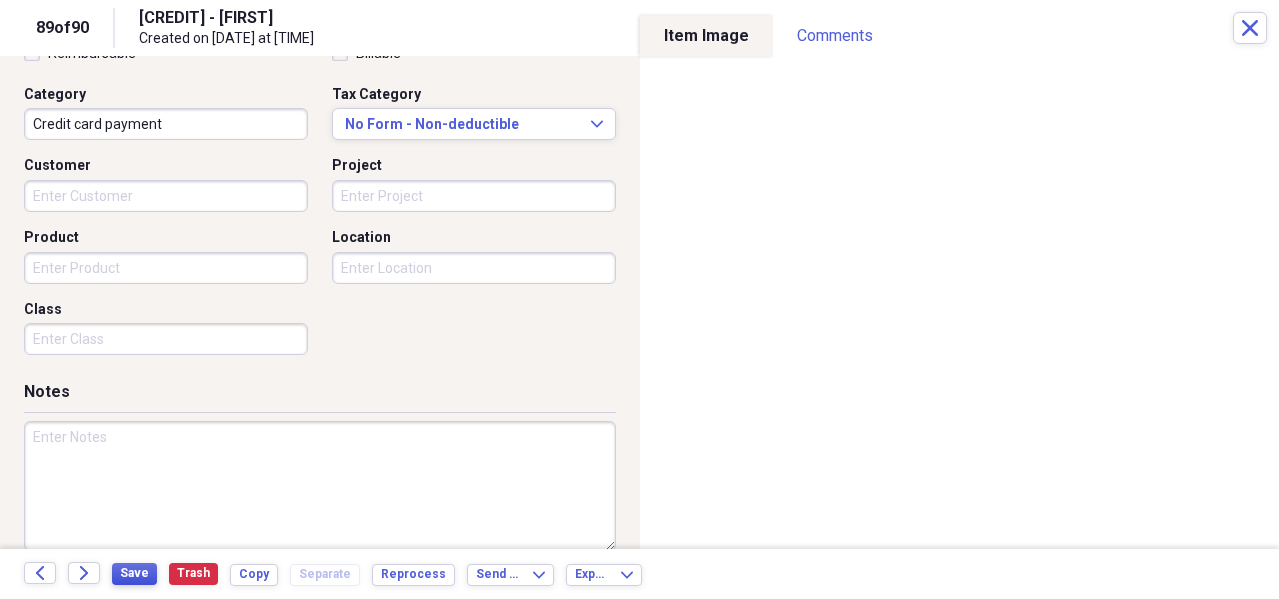 scroll, scrollTop: 100, scrollLeft: 0, axis: vertical 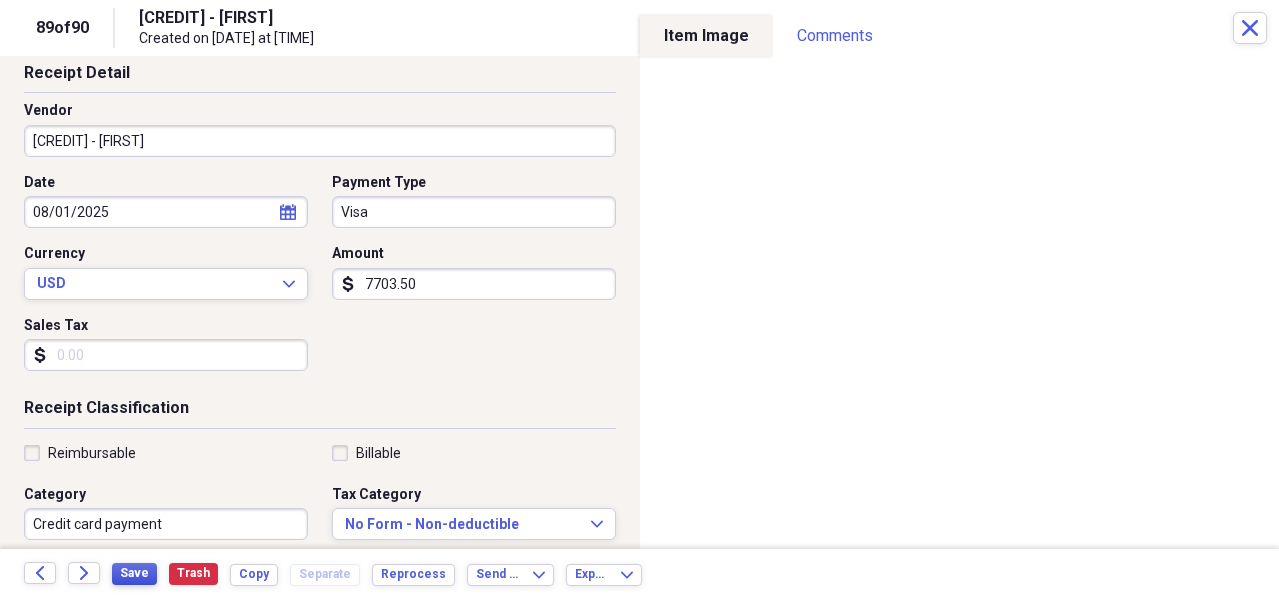 click on "Save" at bounding box center (134, 573) 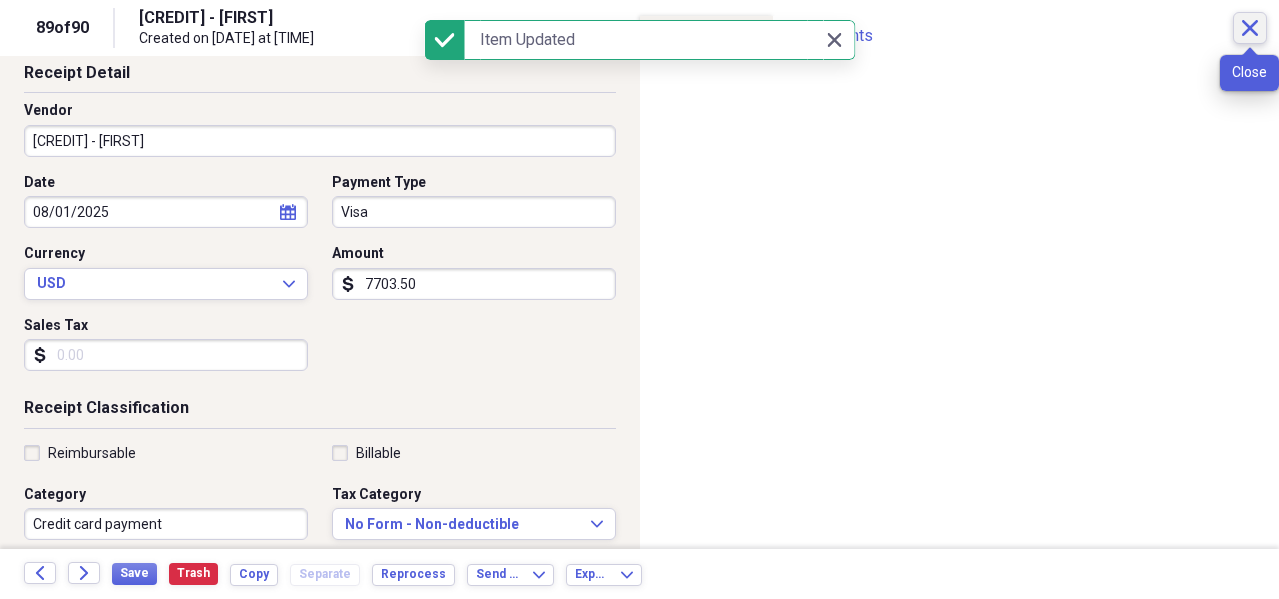 click on "Close" 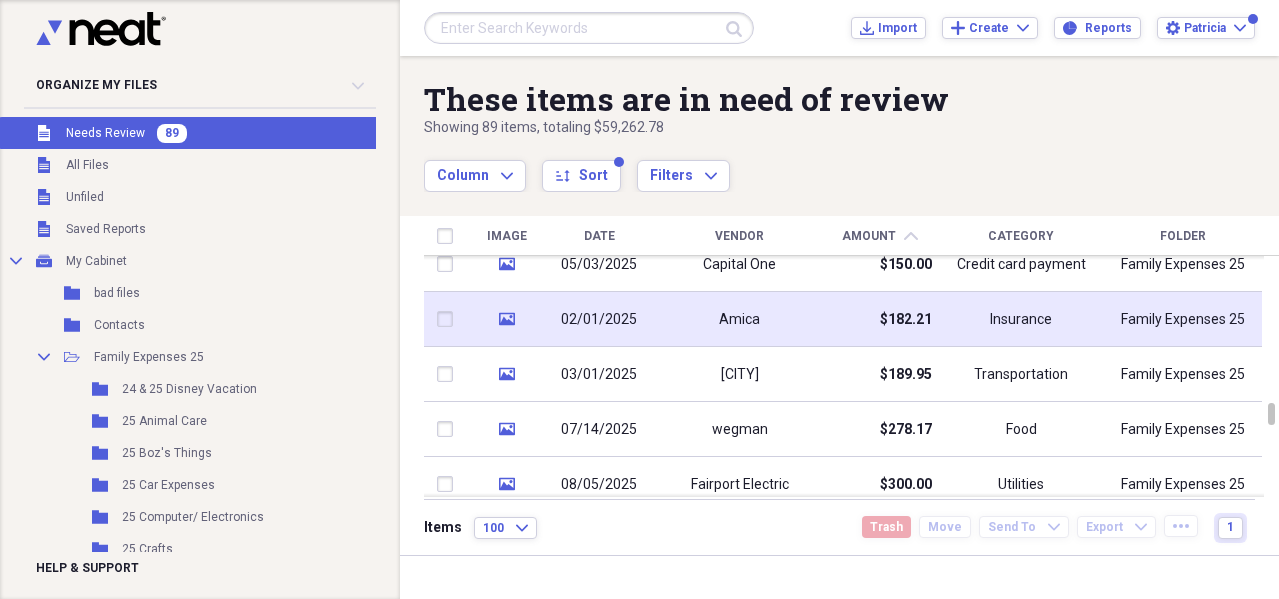 click on "$182.21" at bounding box center (880, 319) 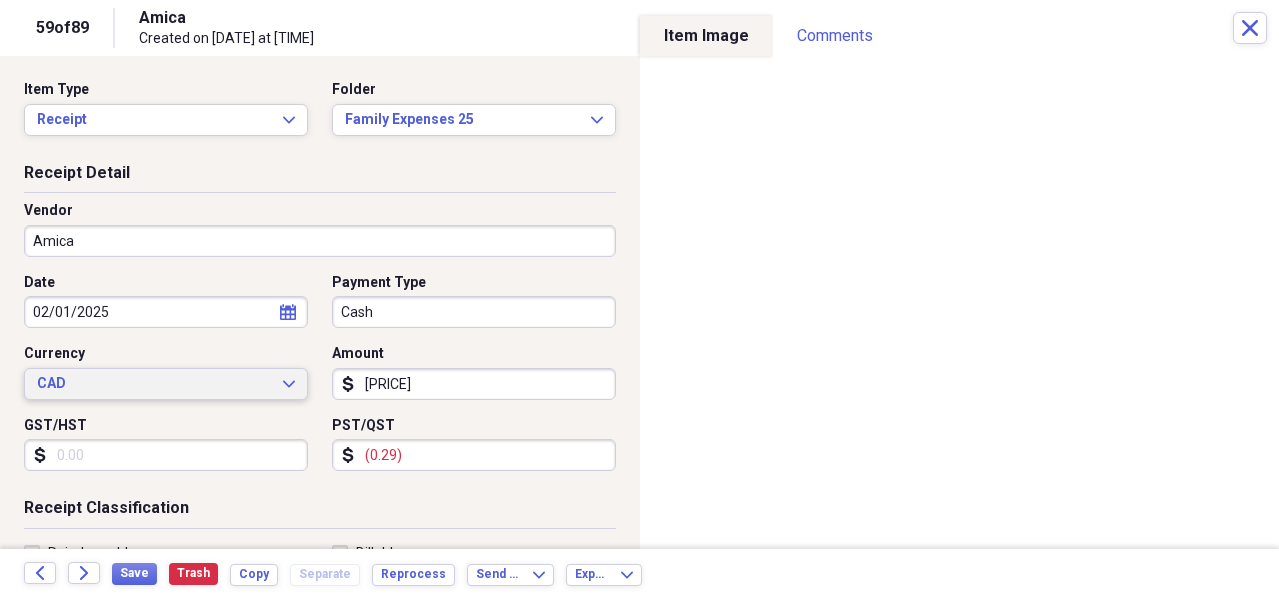 click on "Expand" 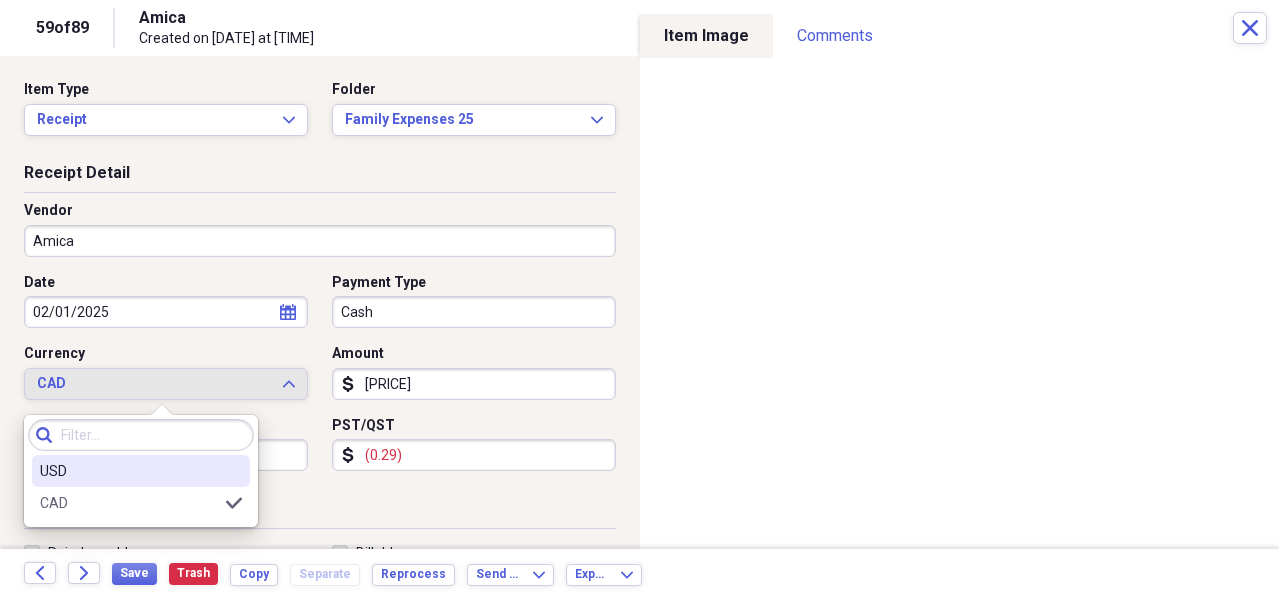 click on "USD" at bounding box center (129, 471) 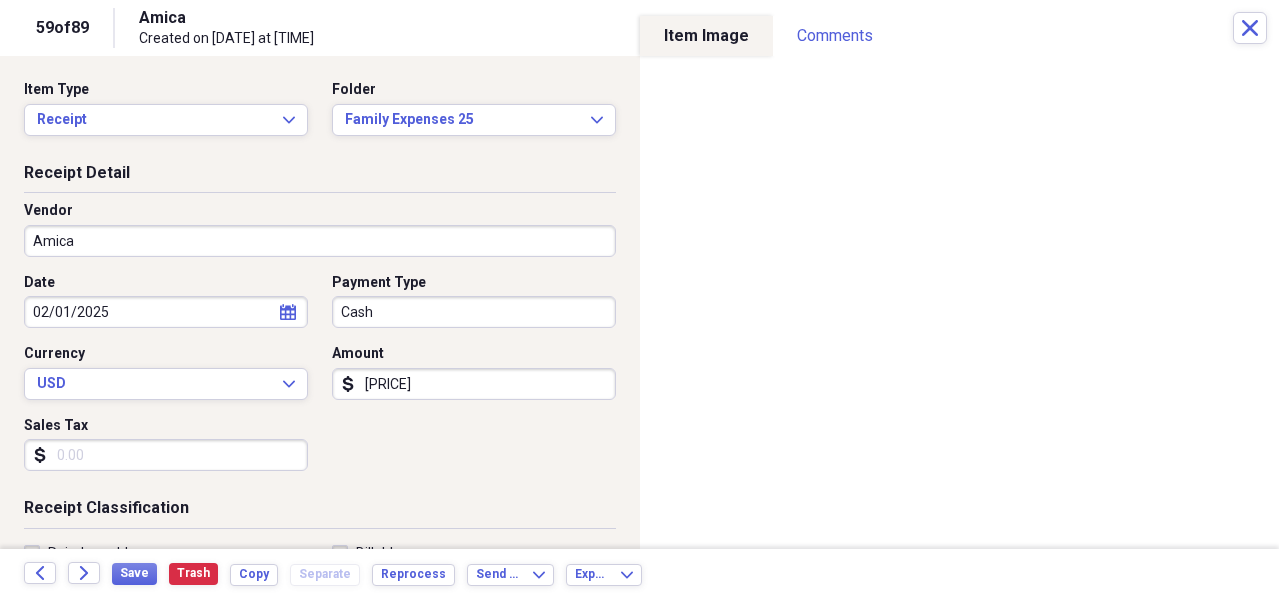 click on "[PRICE]" at bounding box center (474, 384) 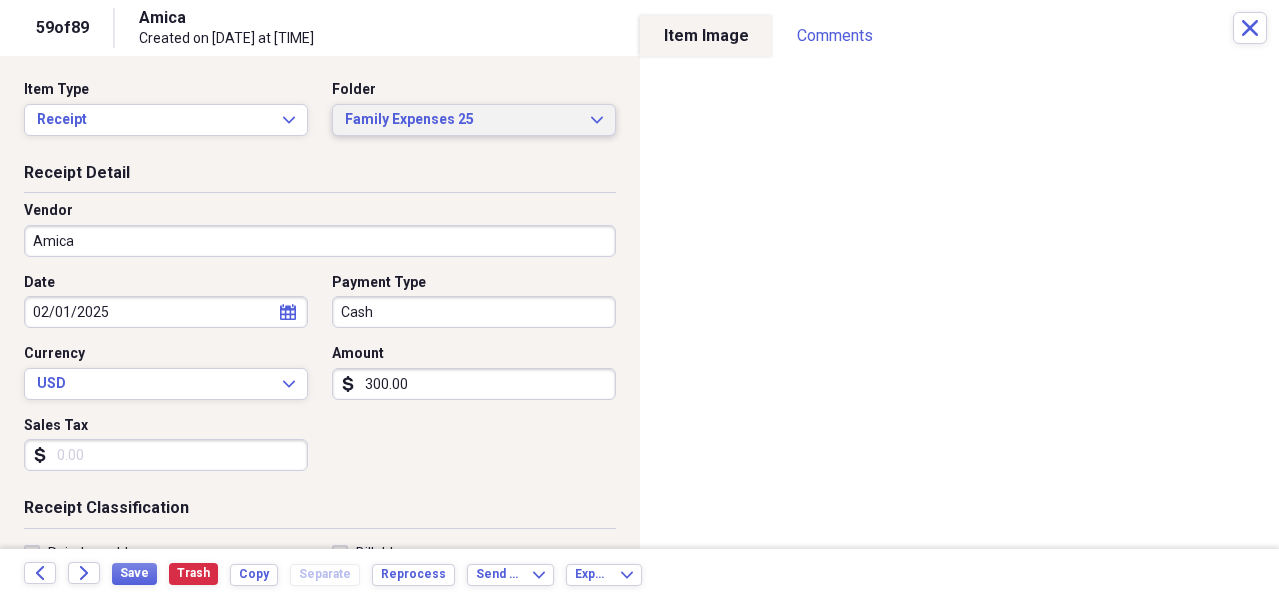 type on "300.00" 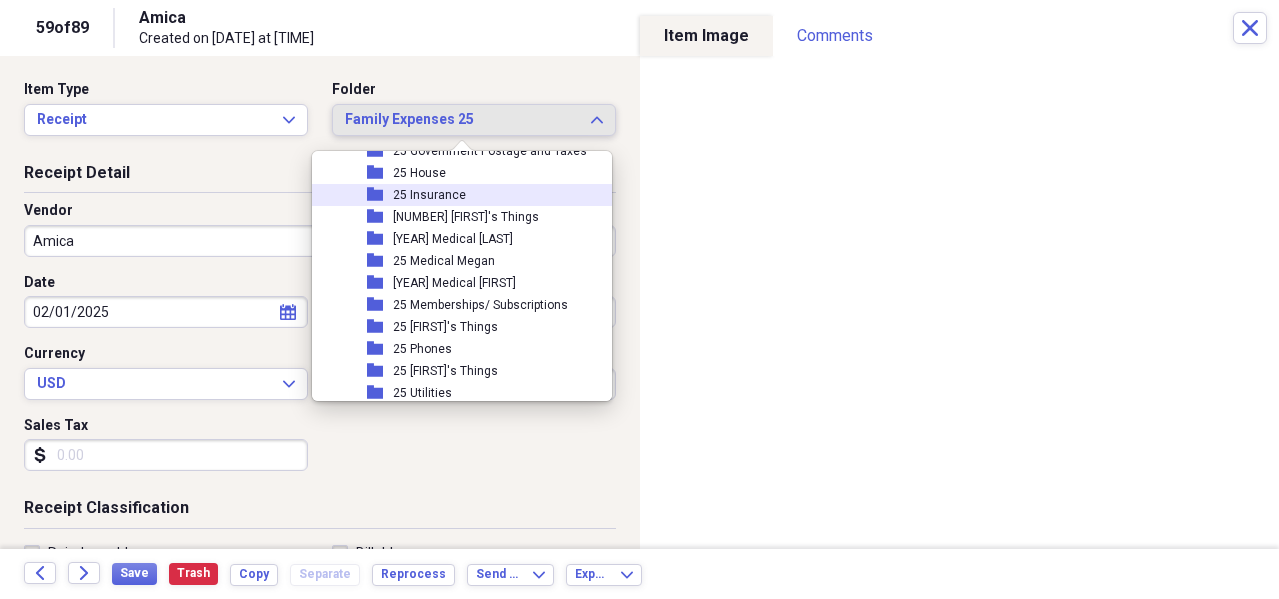 scroll, scrollTop: 300, scrollLeft: 0, axis: vertical 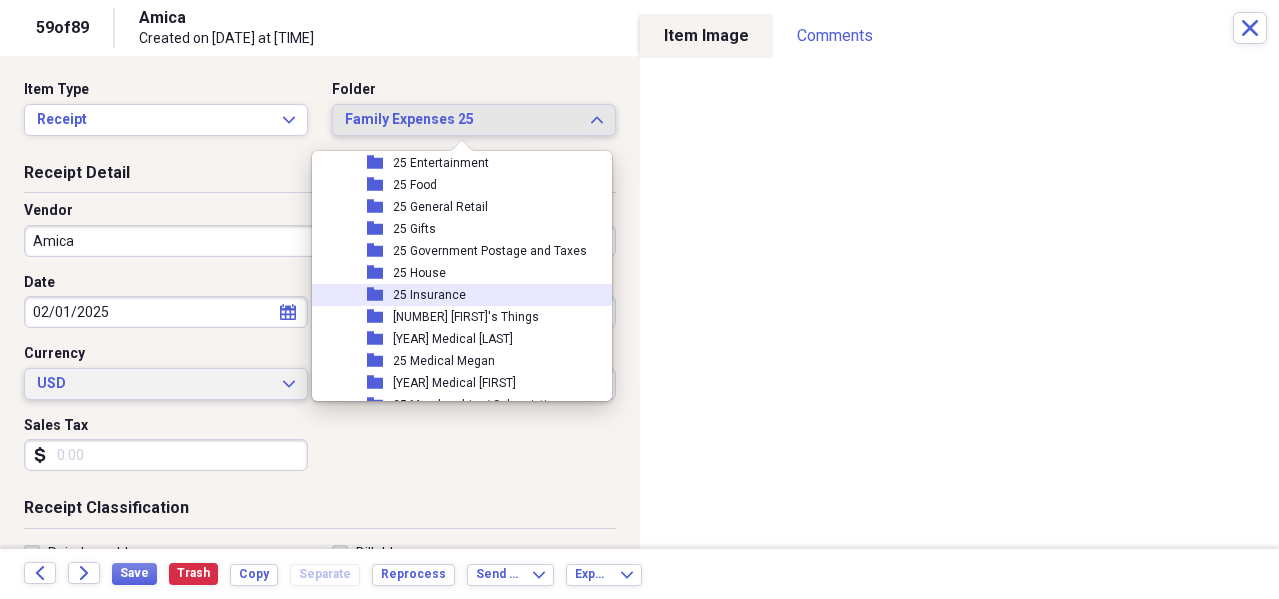 drag, startPoint x: 427, startPoint y: 294, endPoint x: 289, endPoint y: 394, distance: 170.423 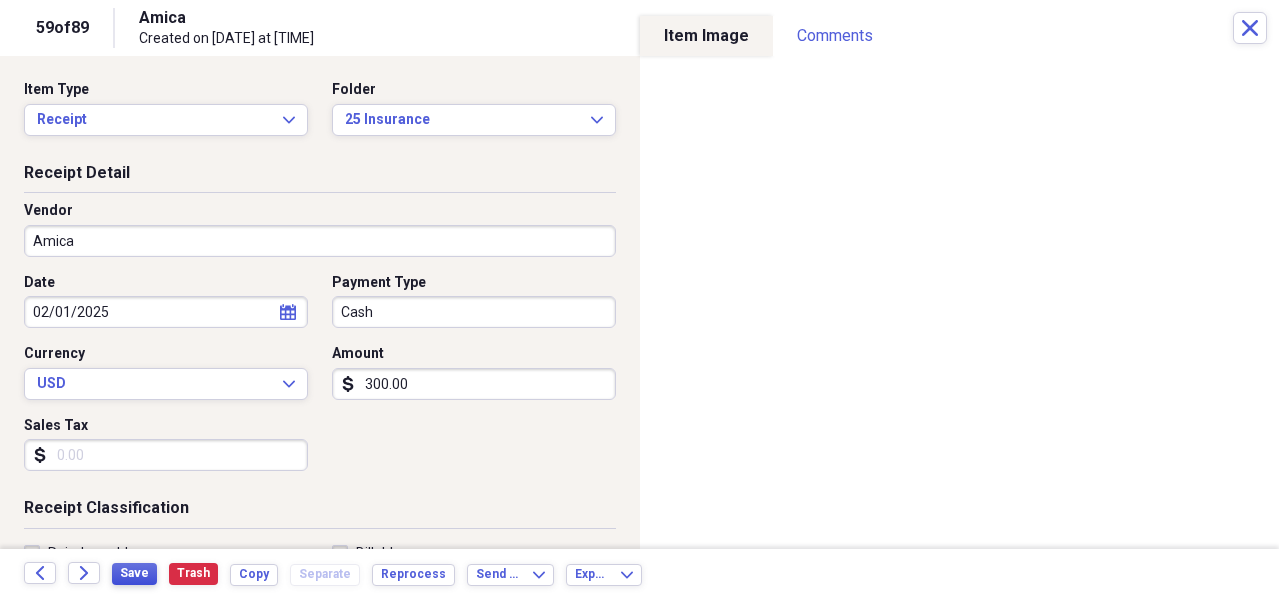 click on "Save" at bounding box center [134, 573] 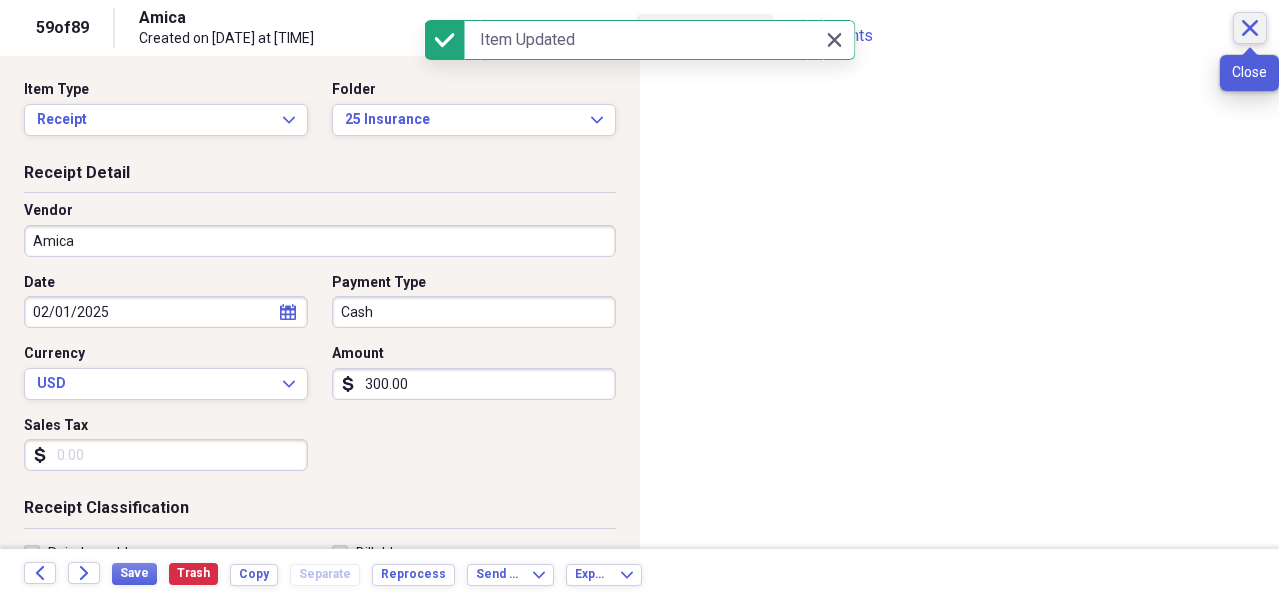 click 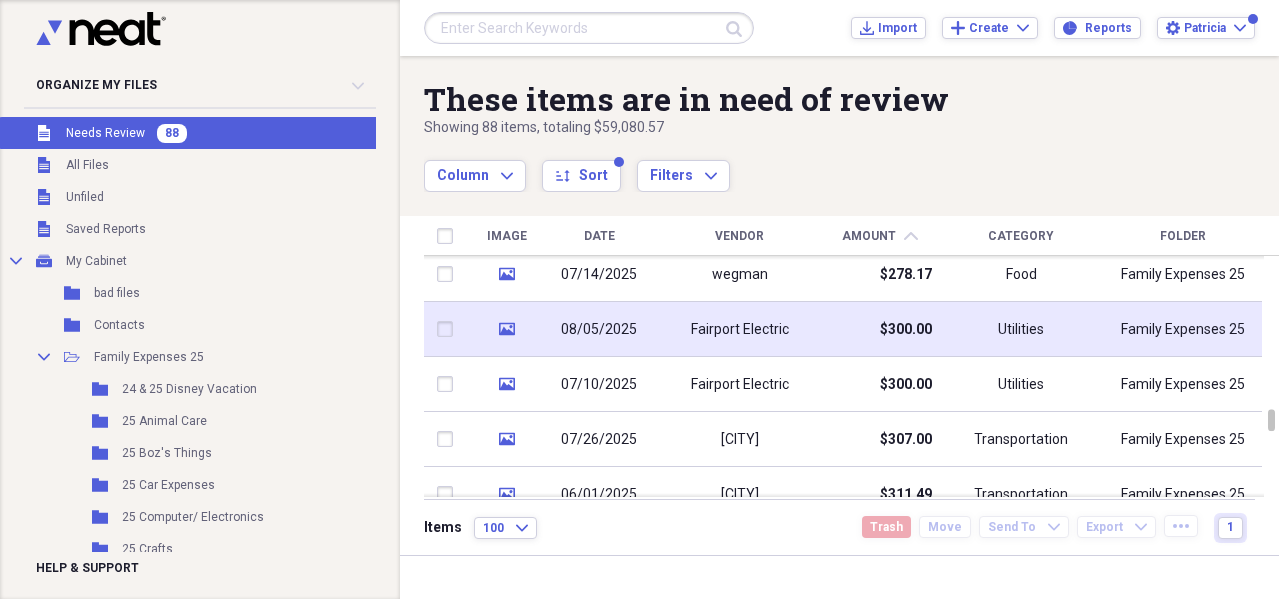 click on "$300.00" at bounding box center (906, 330) 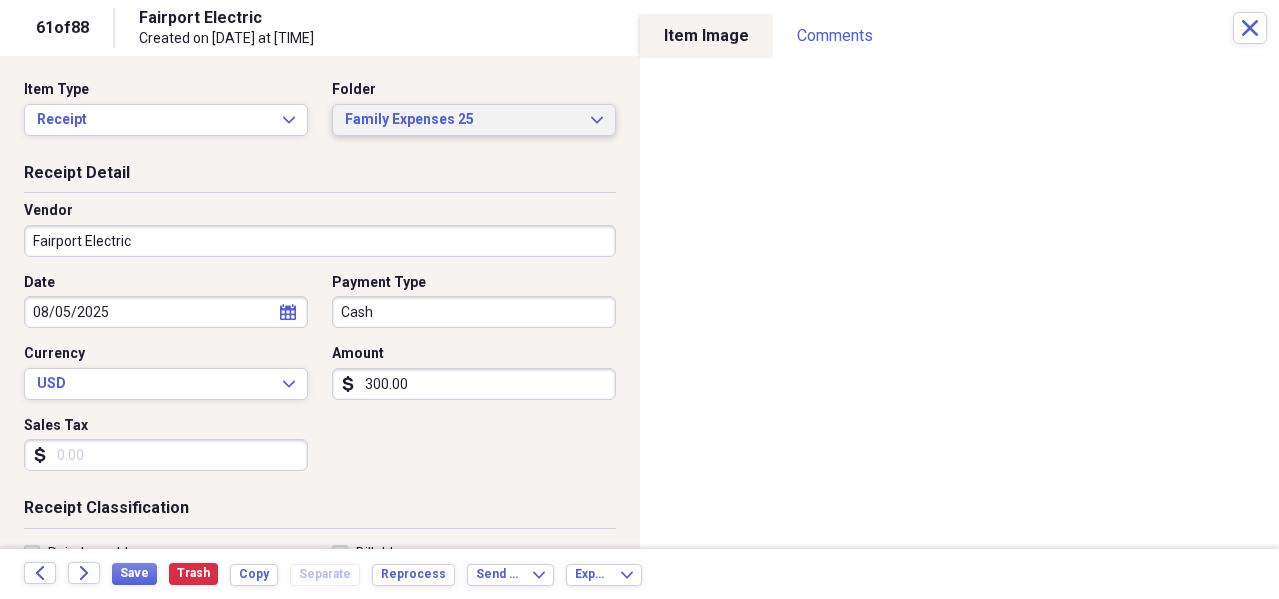 click on "Family Expenses [YEAR] Expand" at bounding box center (474, 120) 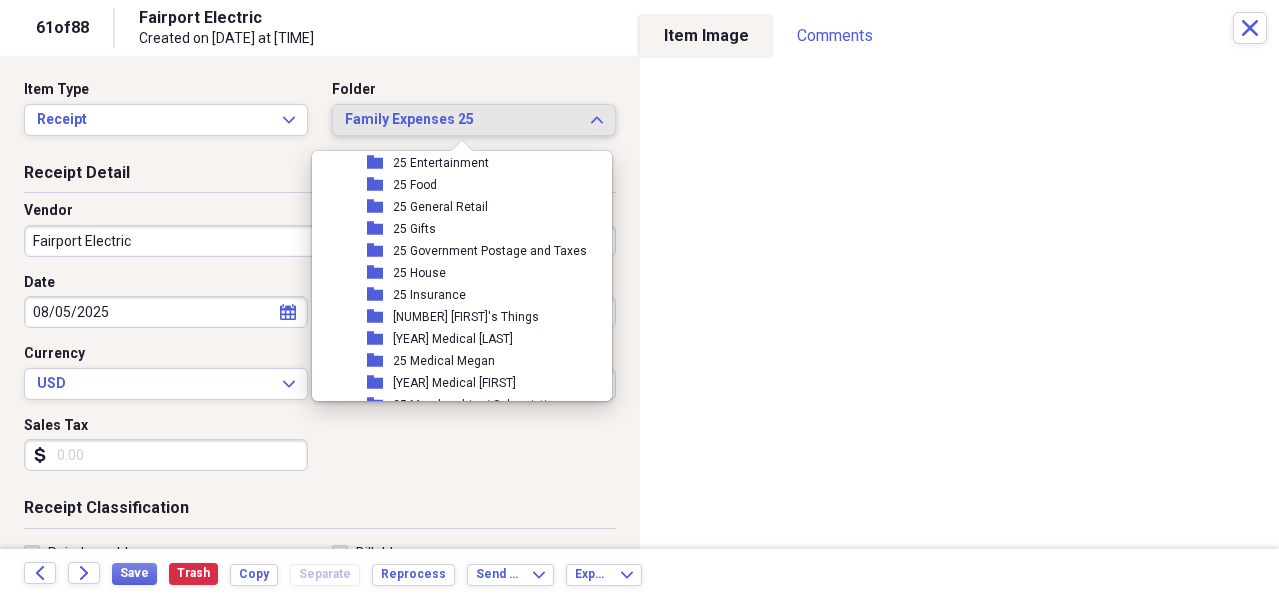 scroll, scrollTop: 500, scrollLeft: 0, axis: vertical 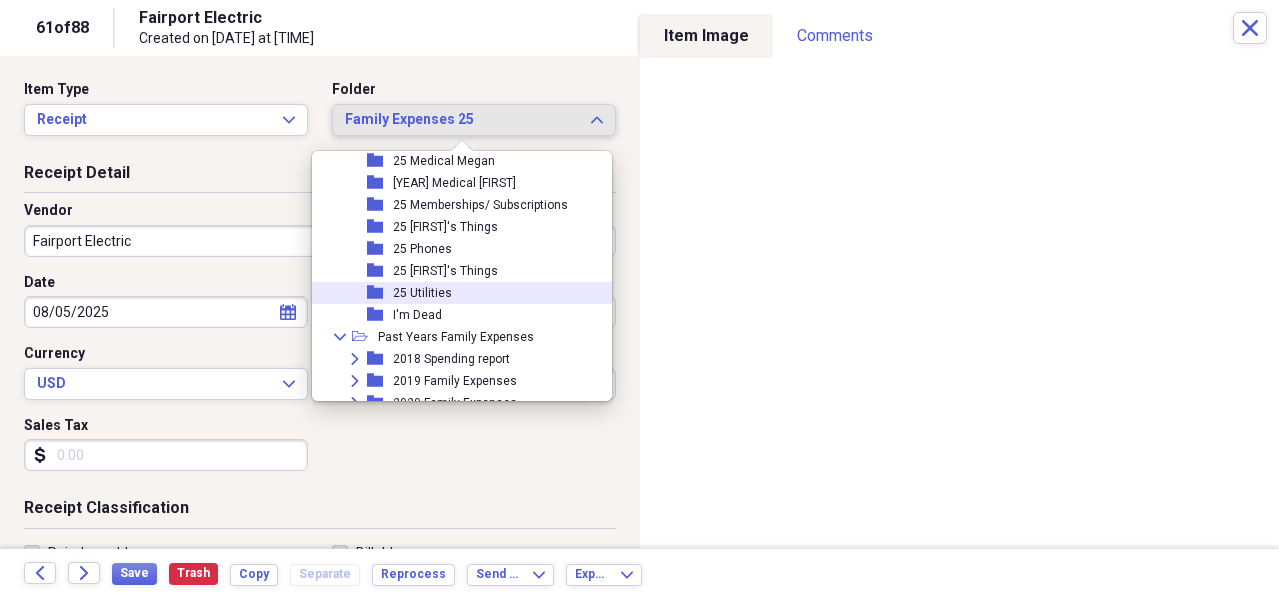 click on "25 Utilities" at bounding box center (422, 293) 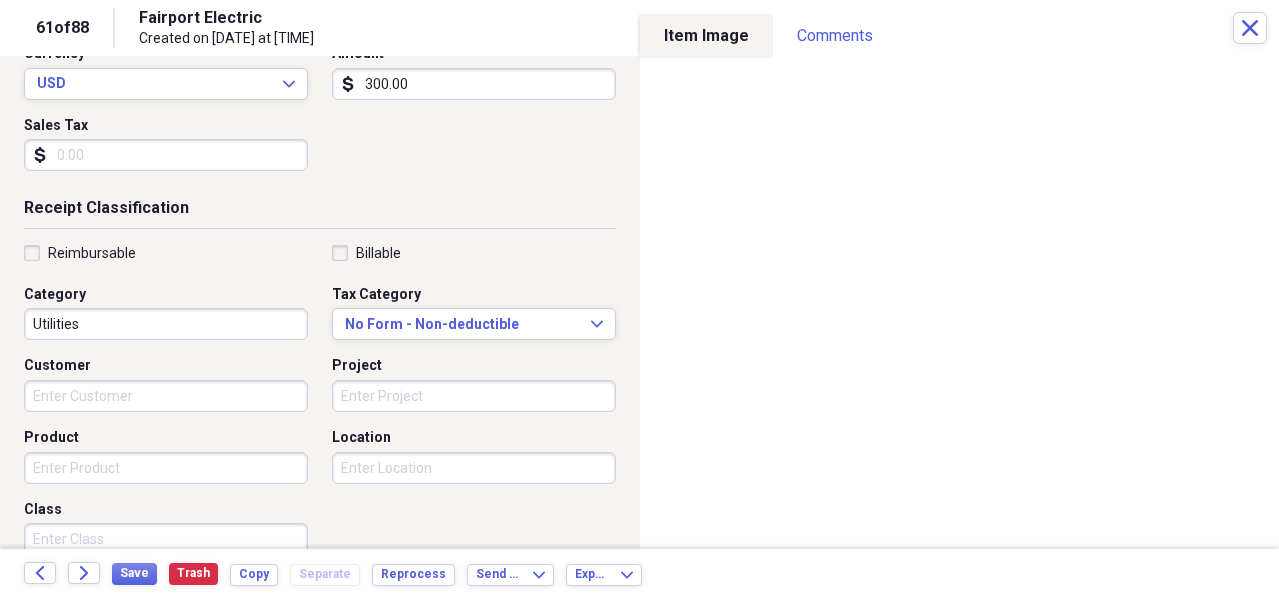 scroll, scrollTop: 400, scrollLeft: 0, axis: vertical 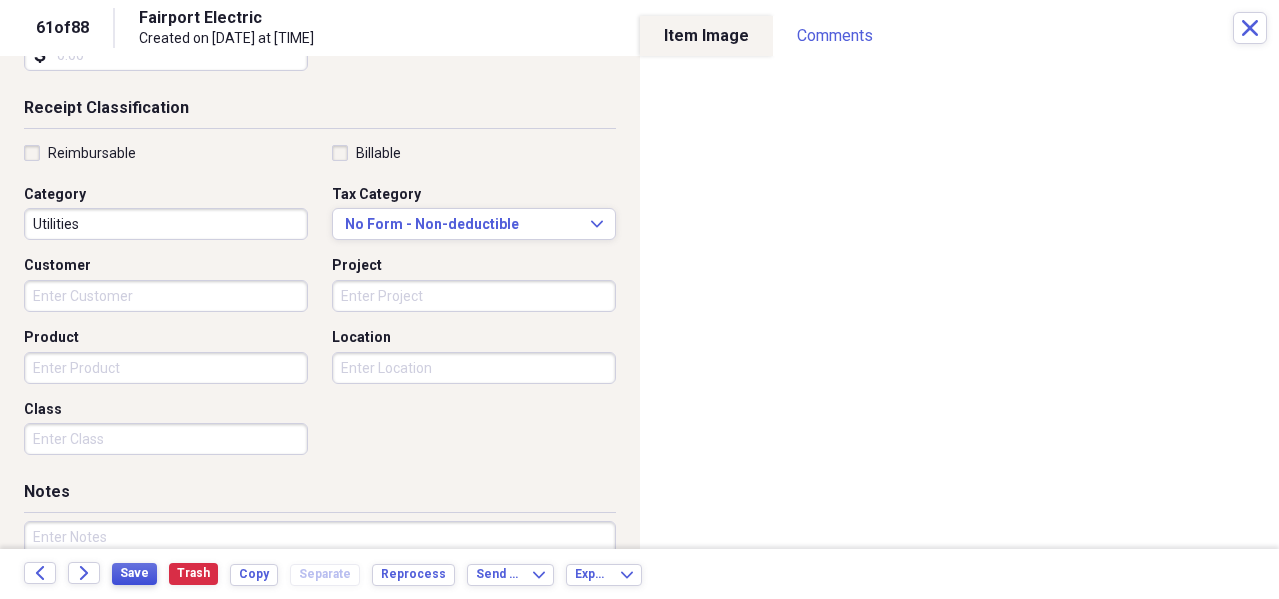click on "Save" at bounding box center [134, 573] 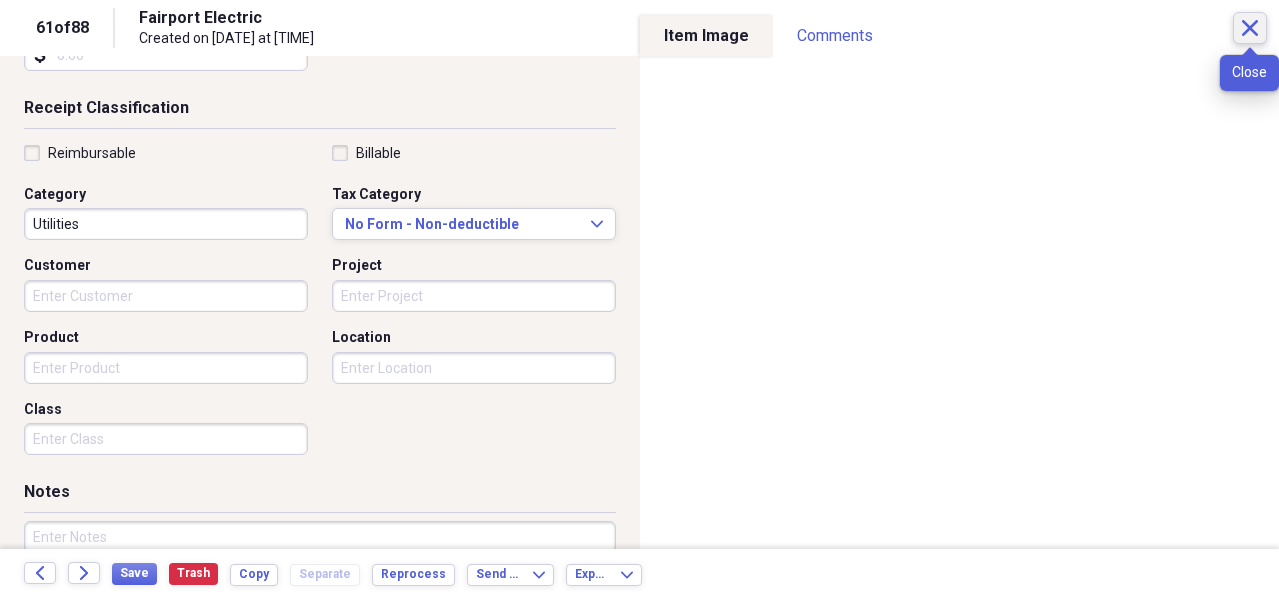 click 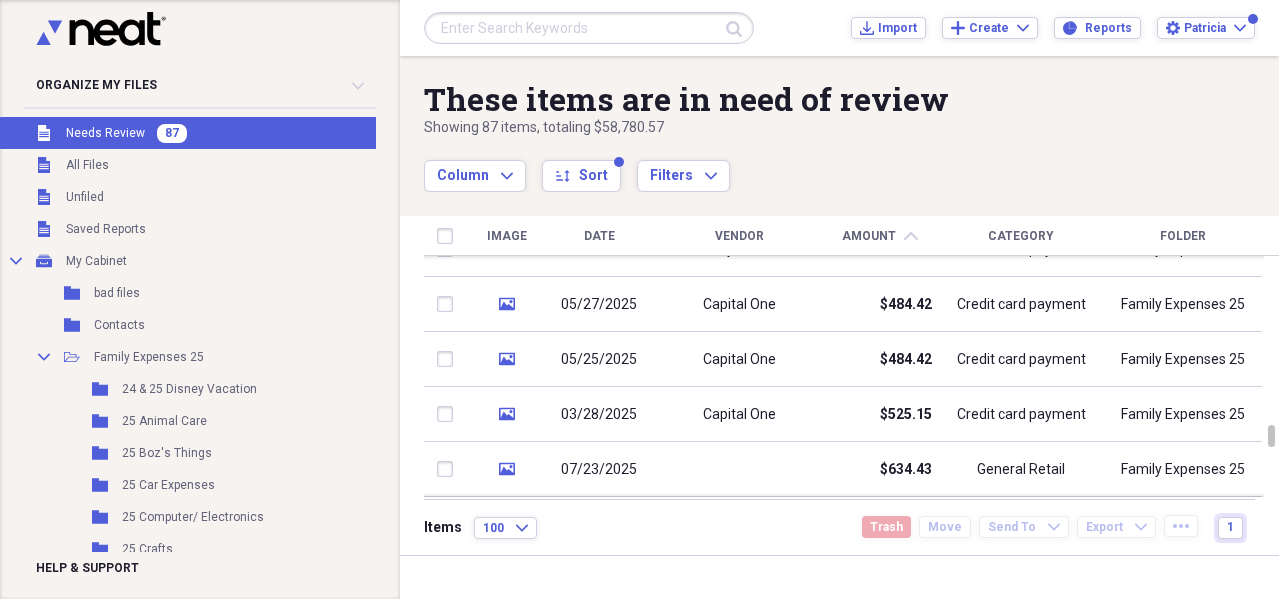 click on "Vendor" at bounding box center (739, 236) 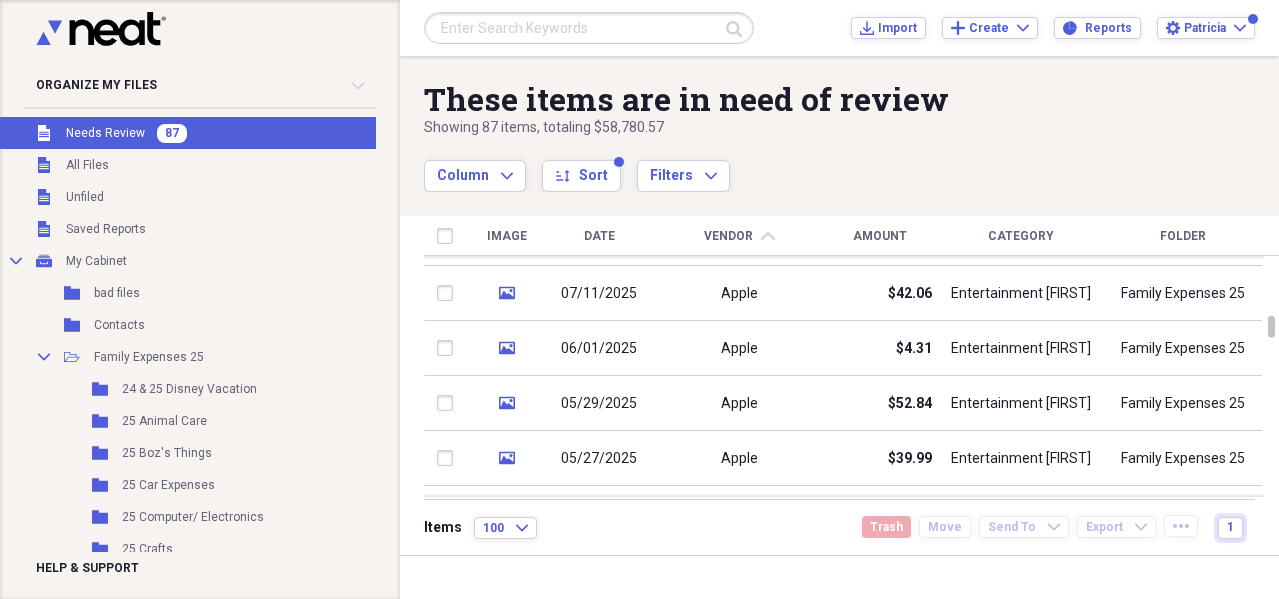 click on "Amount" at bounding box center (880, 236) 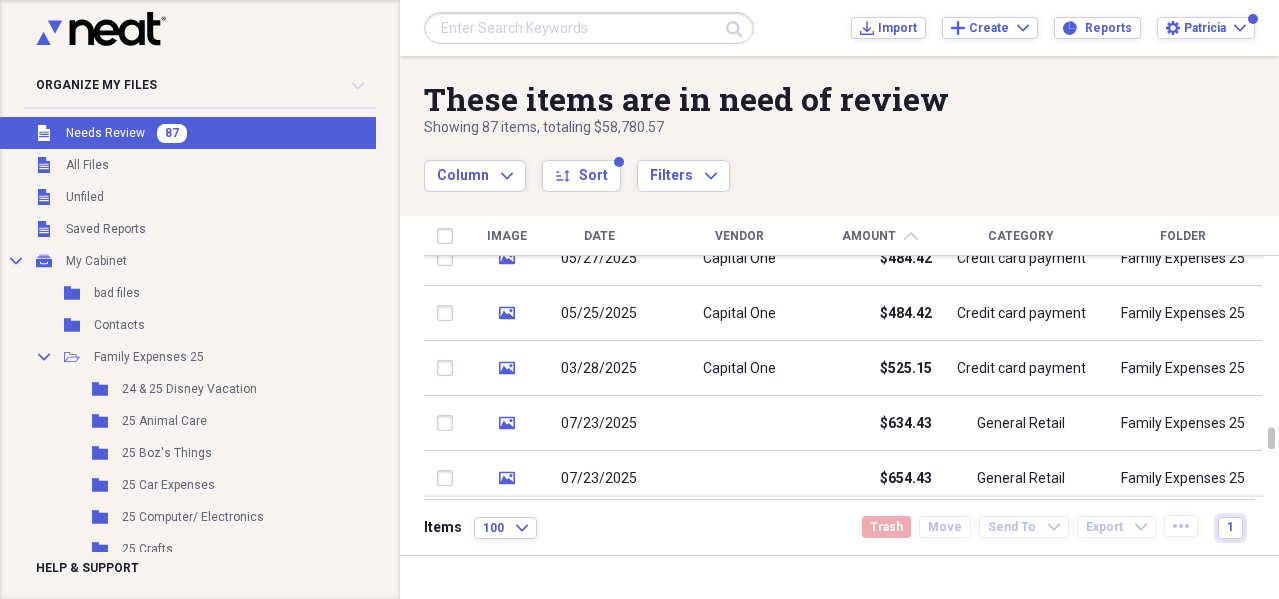 click on "Vendor" at bounding box center (739, 236) 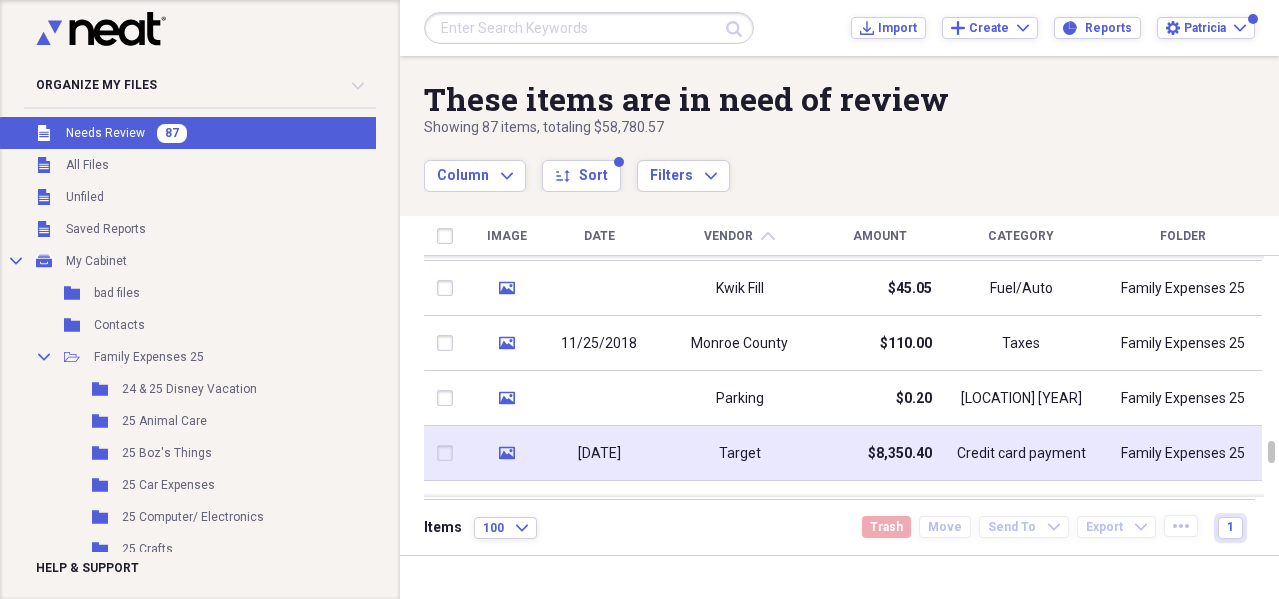 click on "Target" at bounding box center [740, 454] 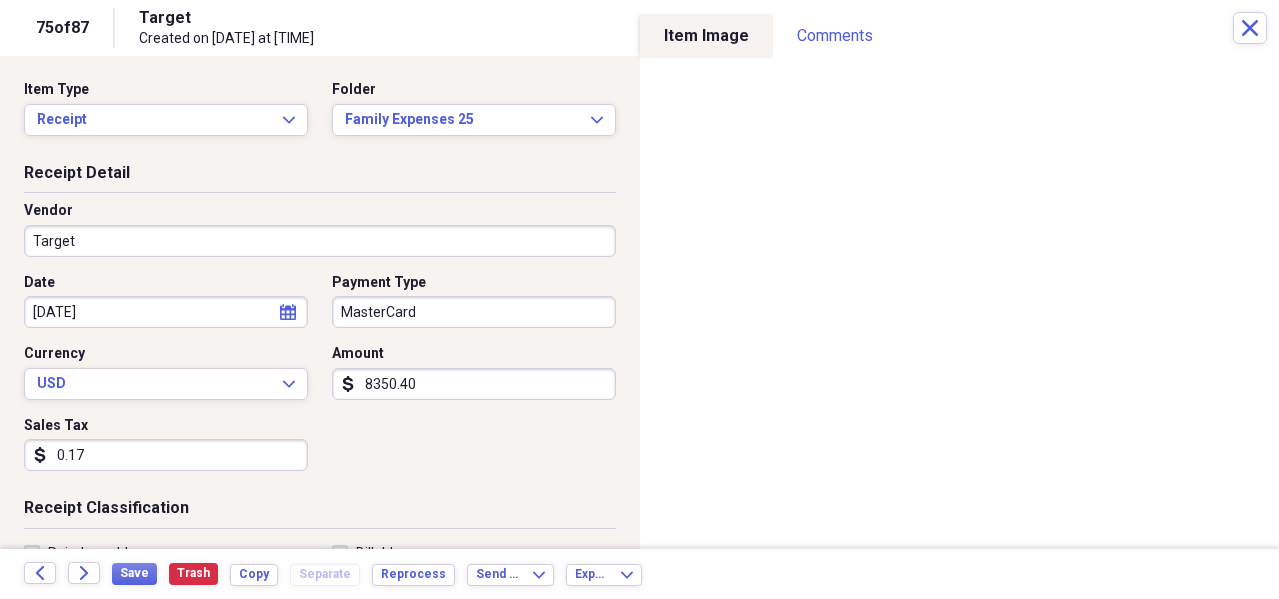 click on "8350.40" at bounding box center [474, 384] 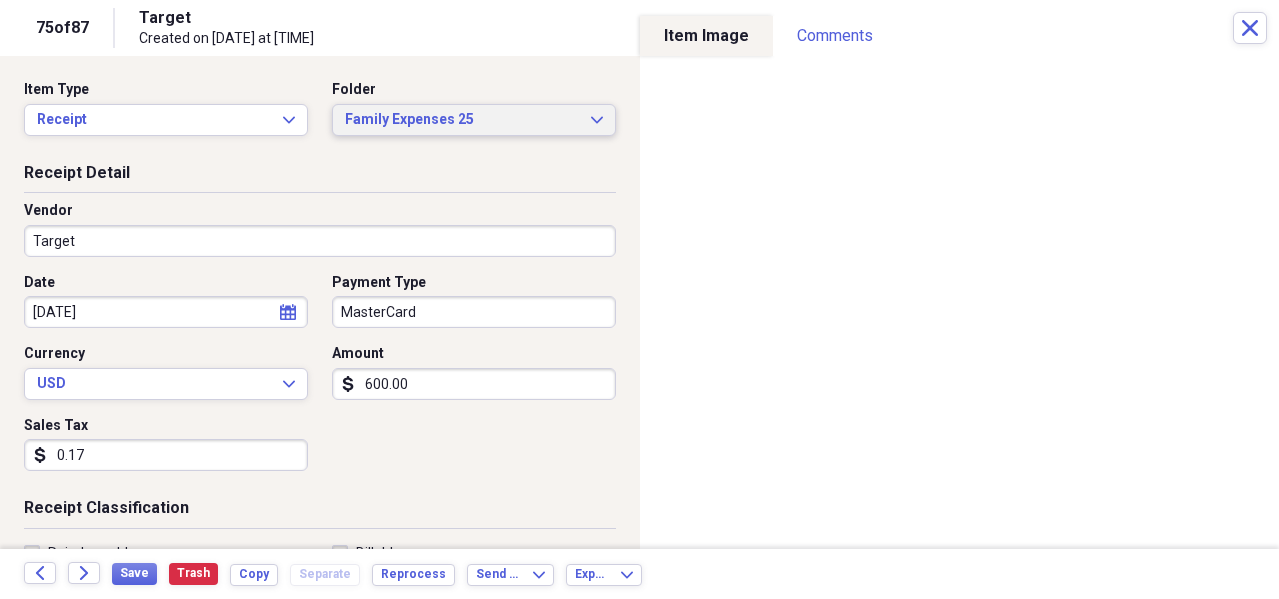 type on "600.00" 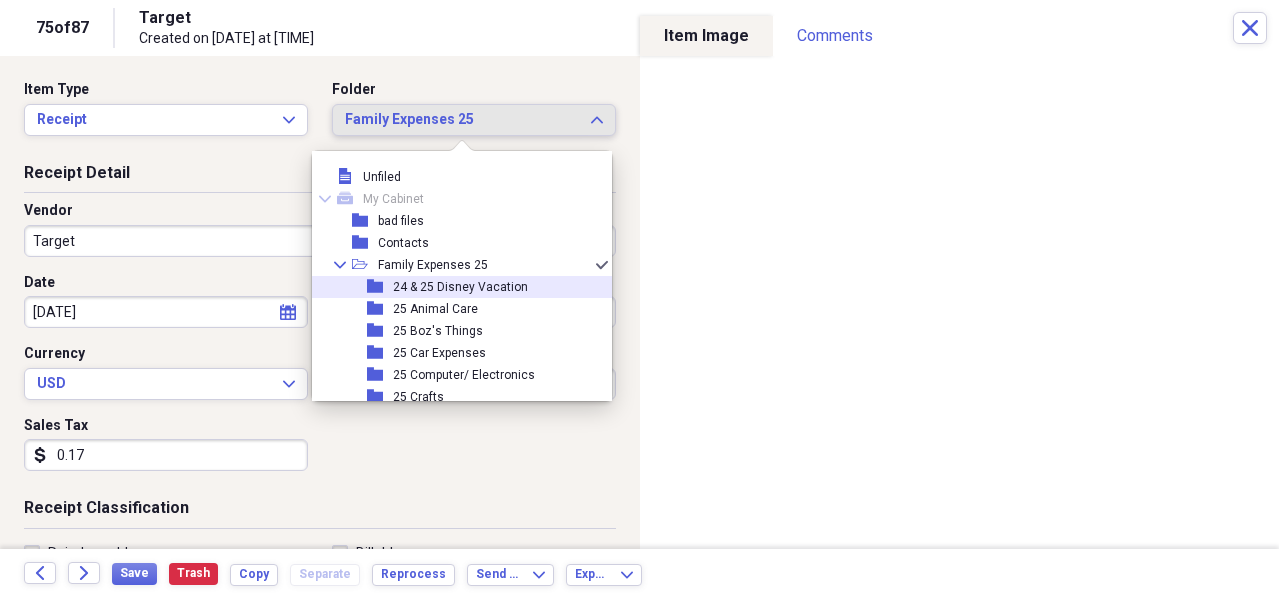 scroll, scrollTop: 100, scrollLeft: 0, axis: vertical 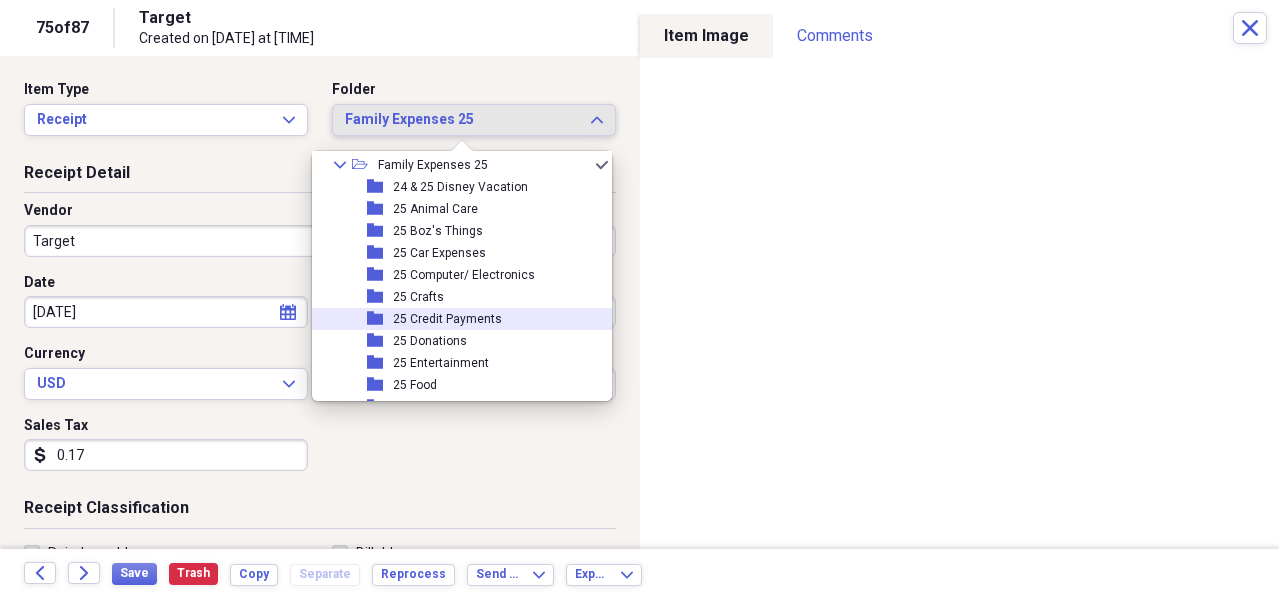 click on "25 Credit Payments" at bounding box center [447, 319] 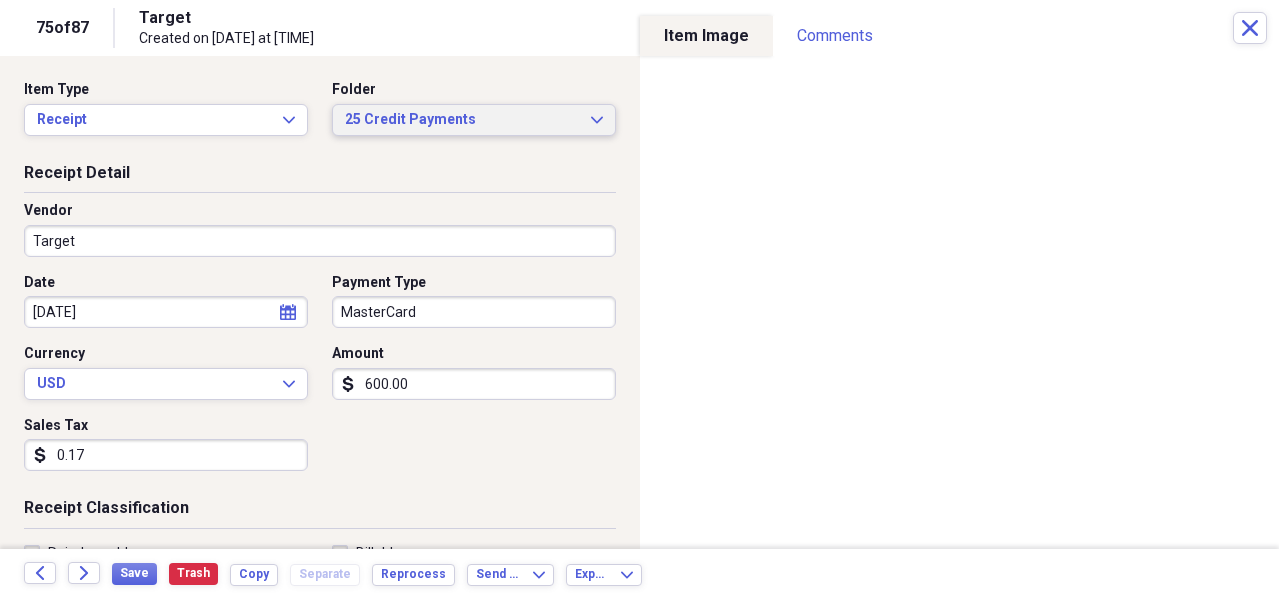 scroll, scrollTop: 200, scrollLeft: 0, axis: vertical 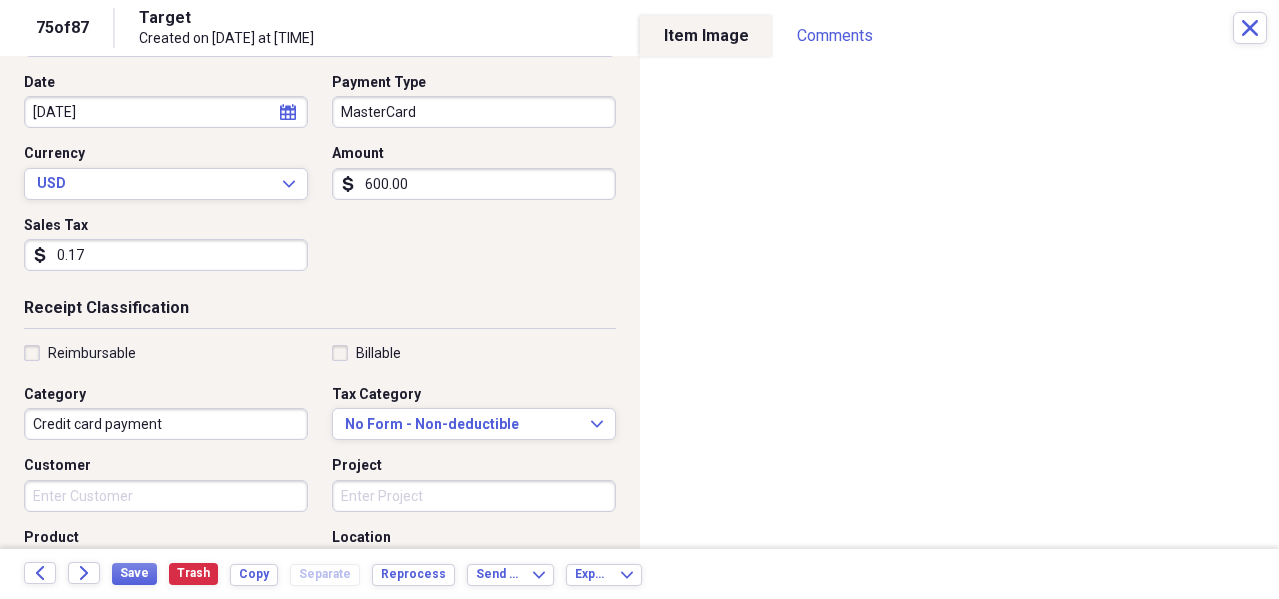 click on "0.17" at bounding box center [166, 255] 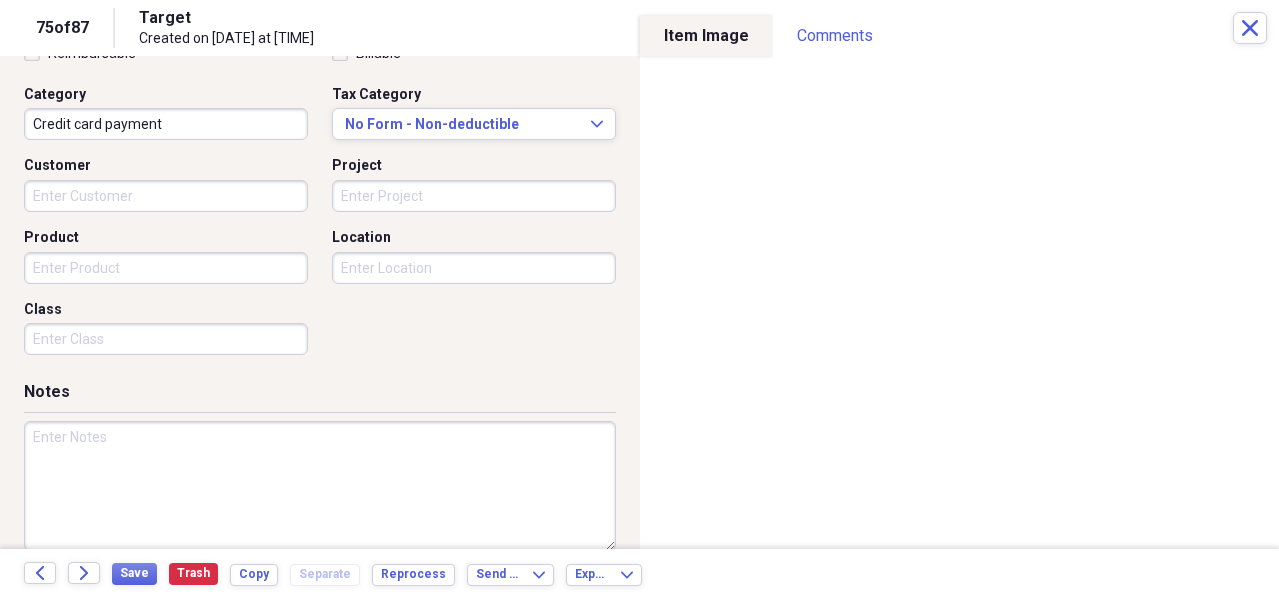 scroll, scrollTop: 400, scrollLeft: 0, axis: vertical 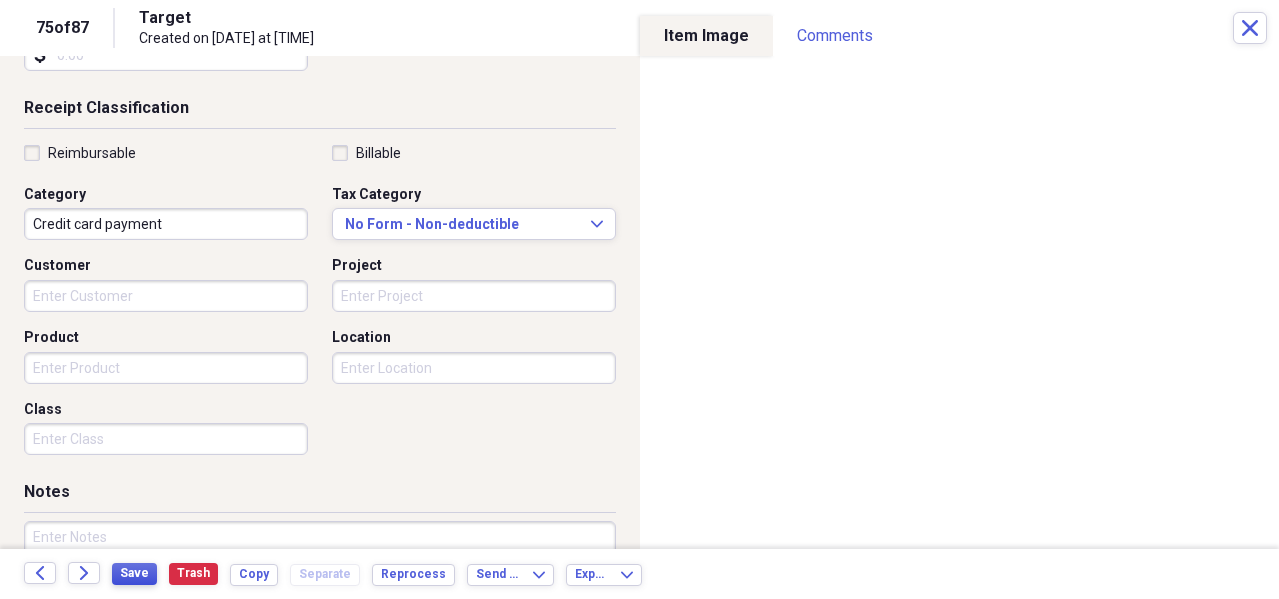 type 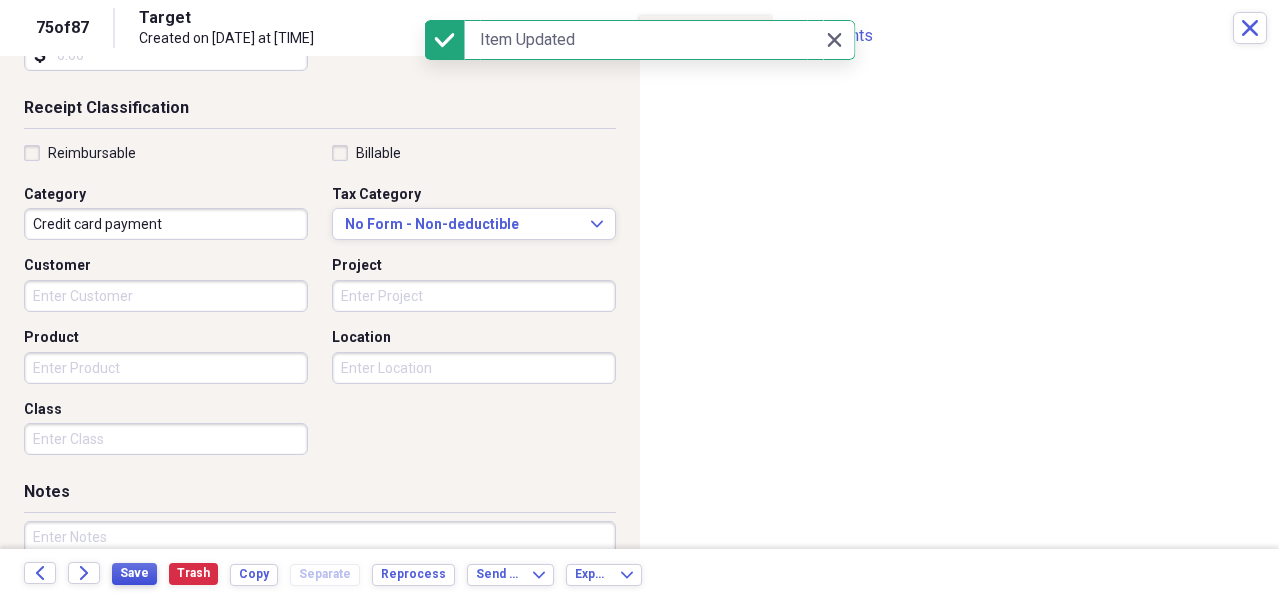 click on "Save" at bounding box center (134, 573) 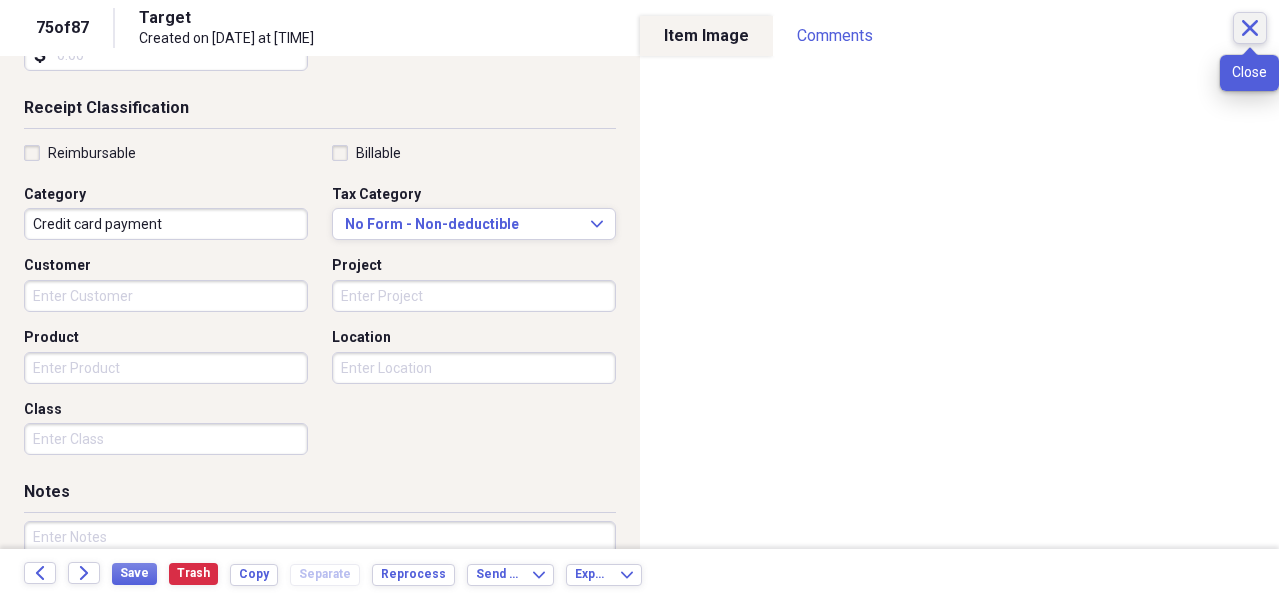 click on "Close" at bounding box center (1250, 28) 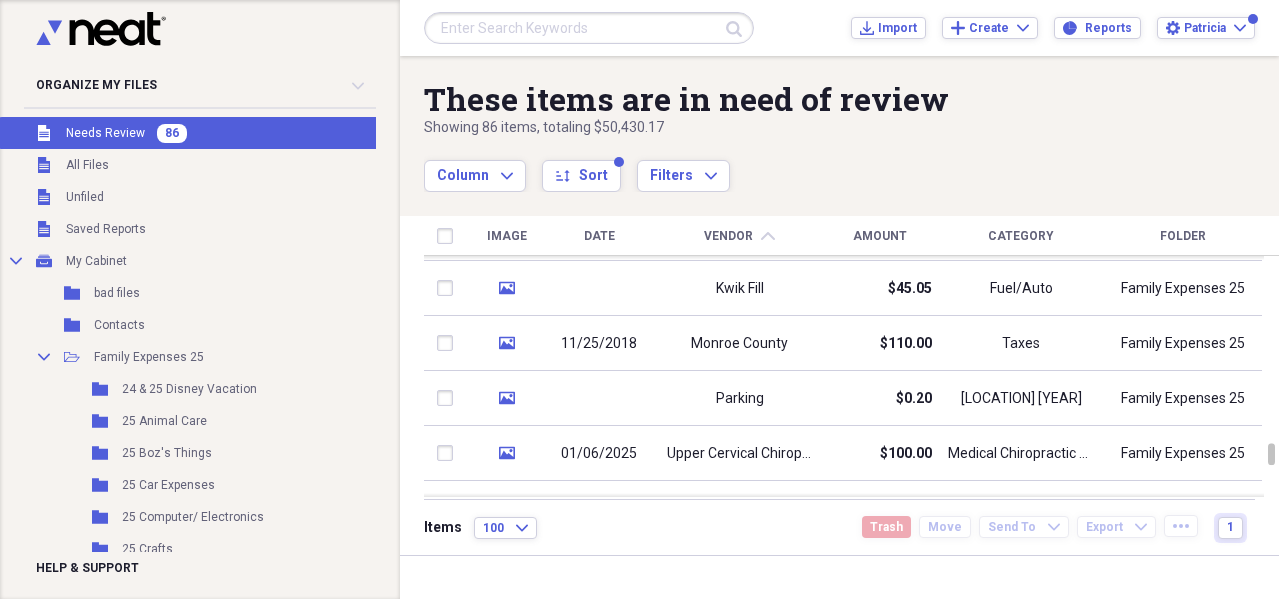 click on "Amount" at bounding box center [880, 236] 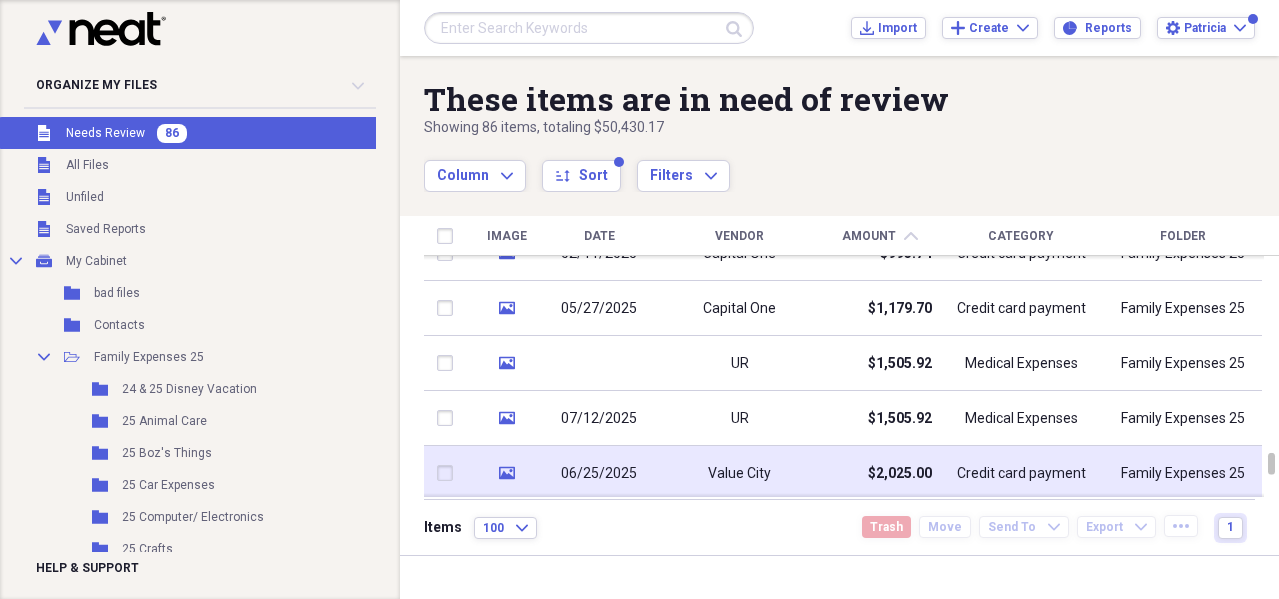 click on "$2,025.00" at bounding box center [880, 473] 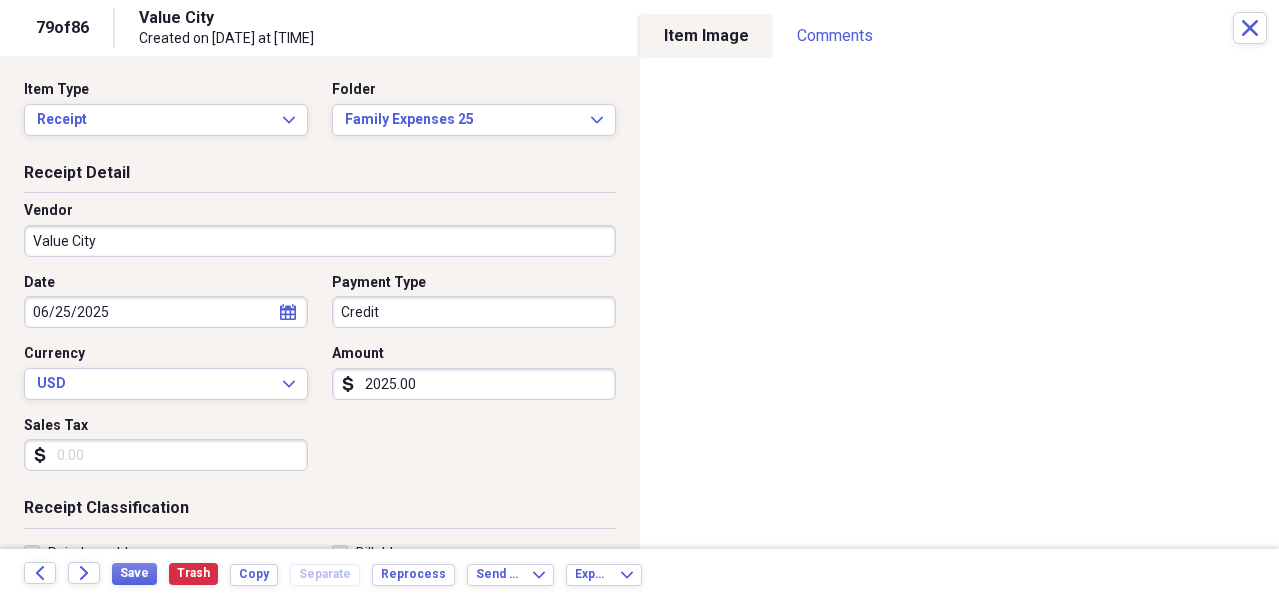 click on "2025.00" at bounding box center (474, 384) 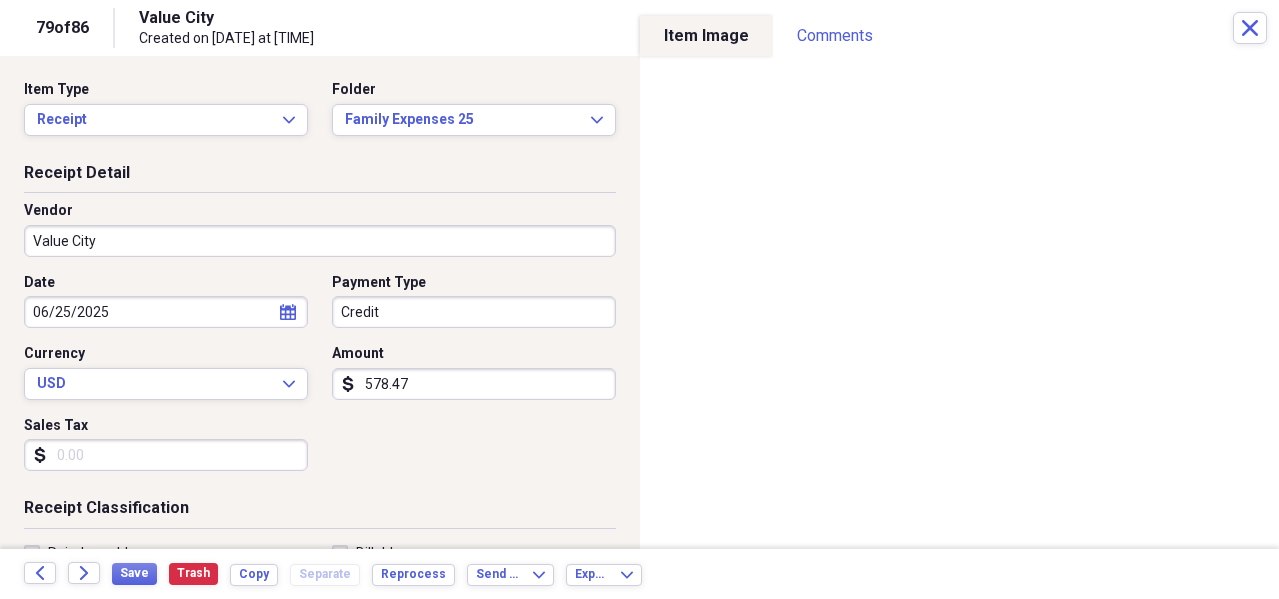scroll, scrollTop: 100, scrollLeft: 0, axis: vertical 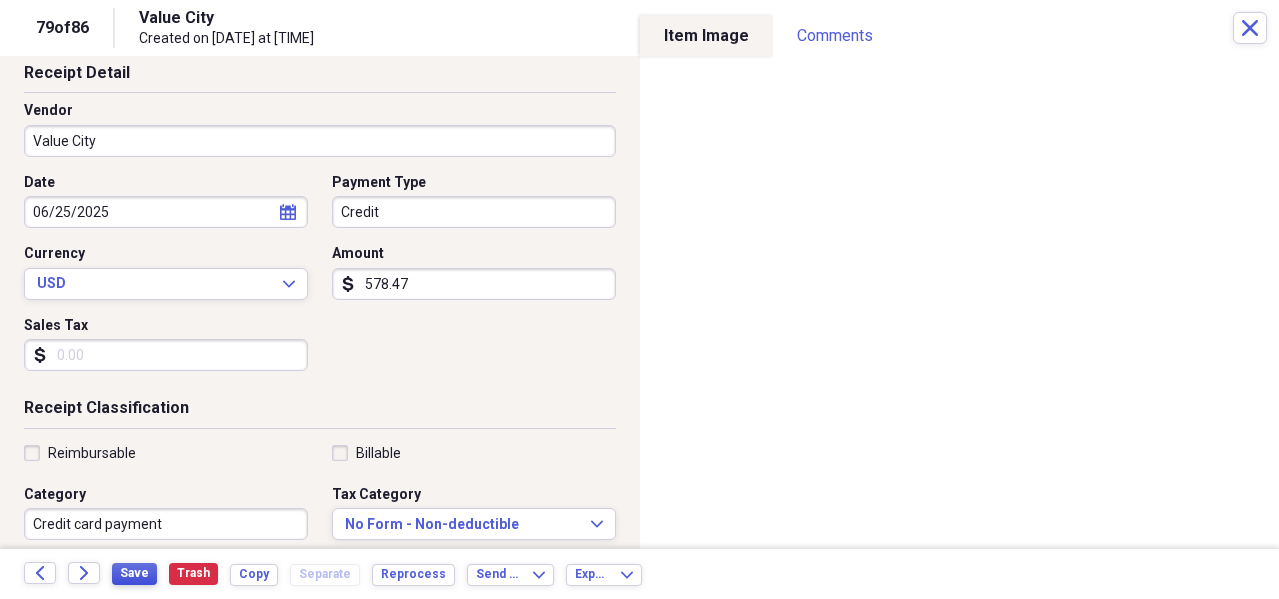 type on "578.47" 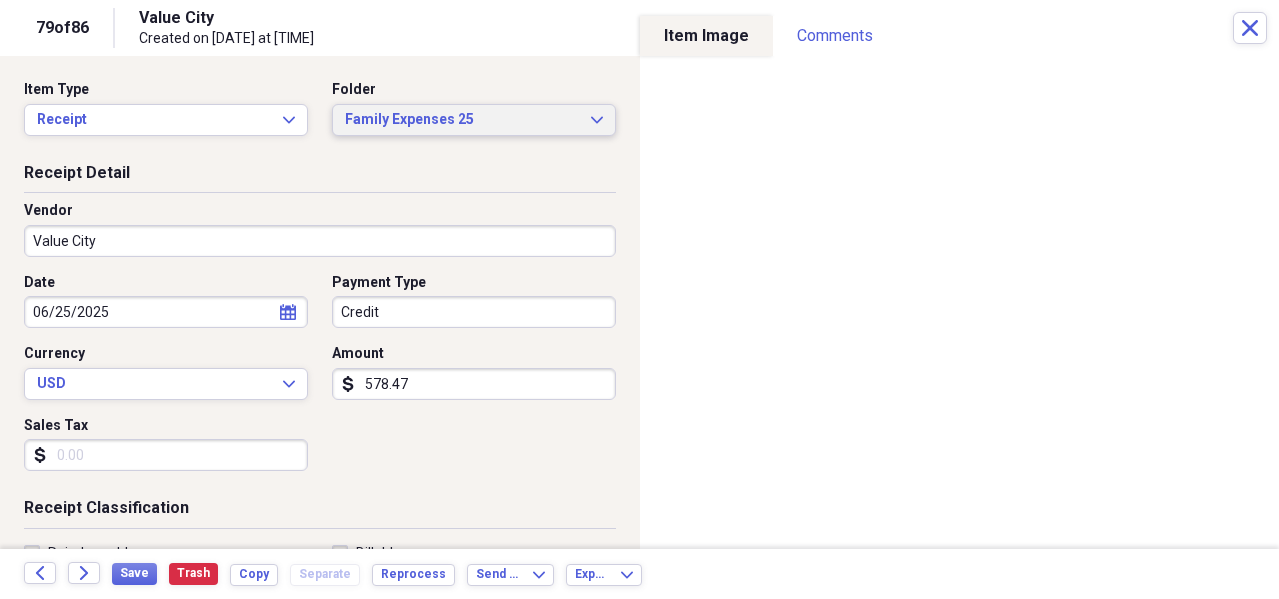 click on "Expand" 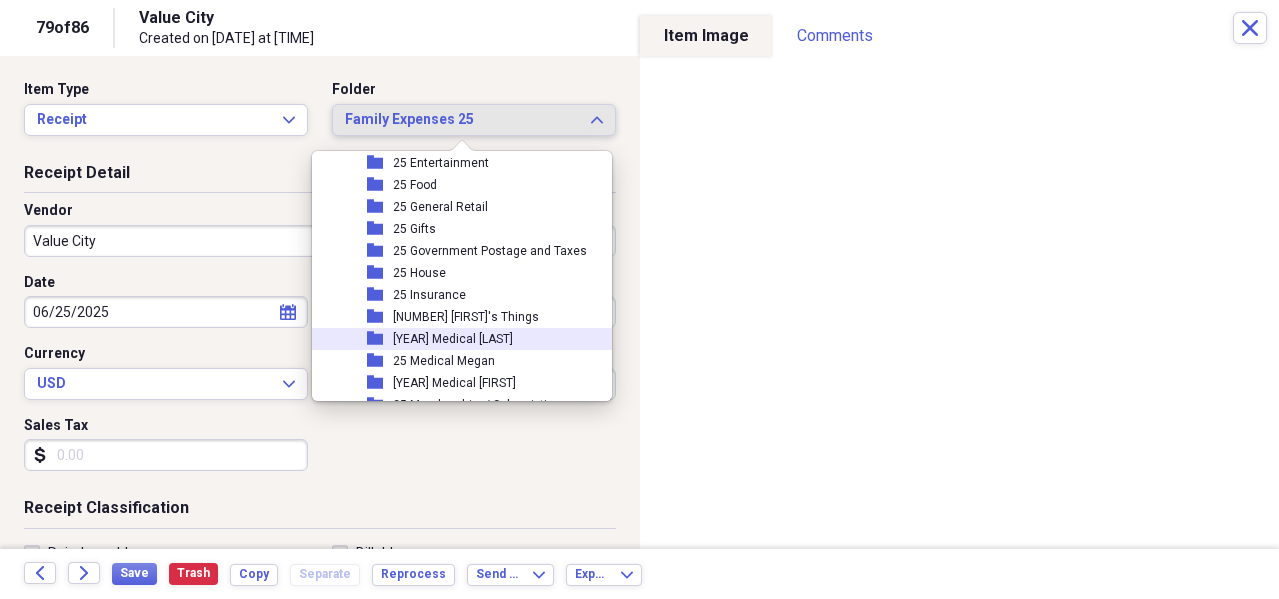scroll, scrollTop: 200, scrollLeft: 0, axis: vertical 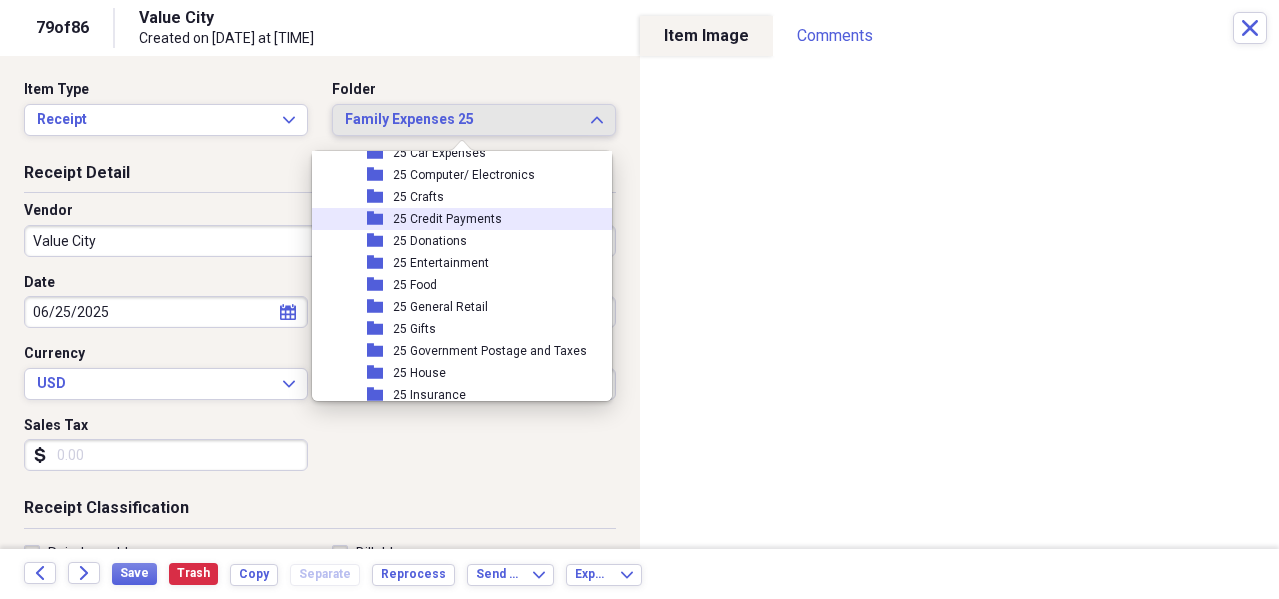 click on "25 Credit Payments" at bounding box center (447, 219) 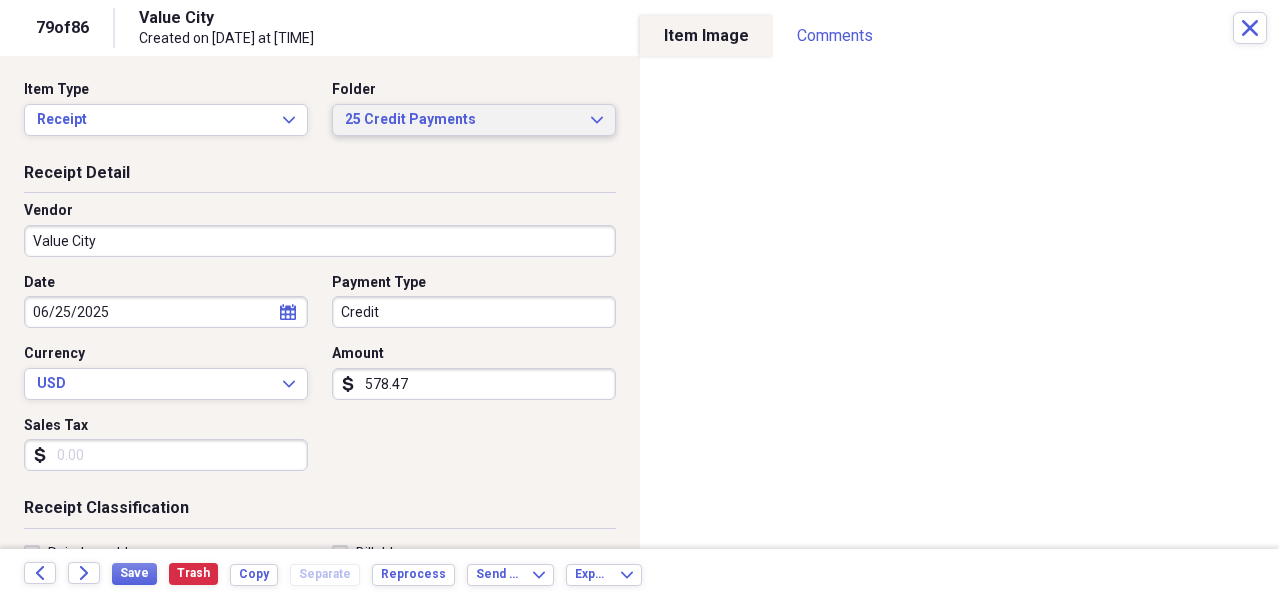 scroll, scrollTop: 300, scrollLeft: 0, axis: vertical 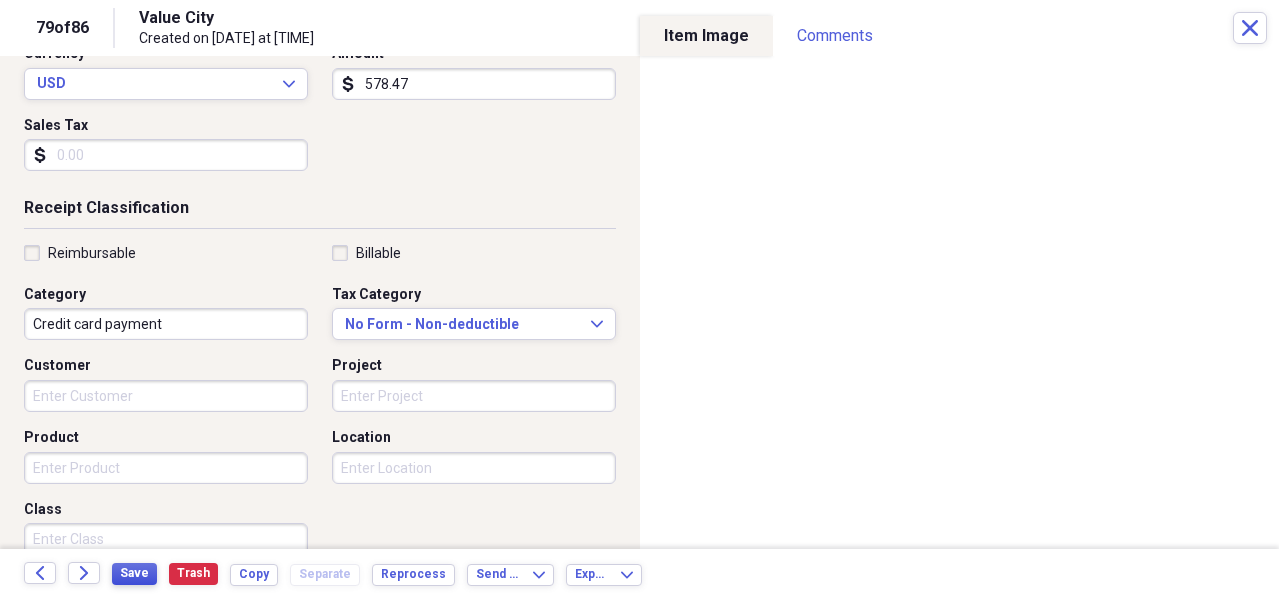 click on "Save" at bounding box center [134, 573] 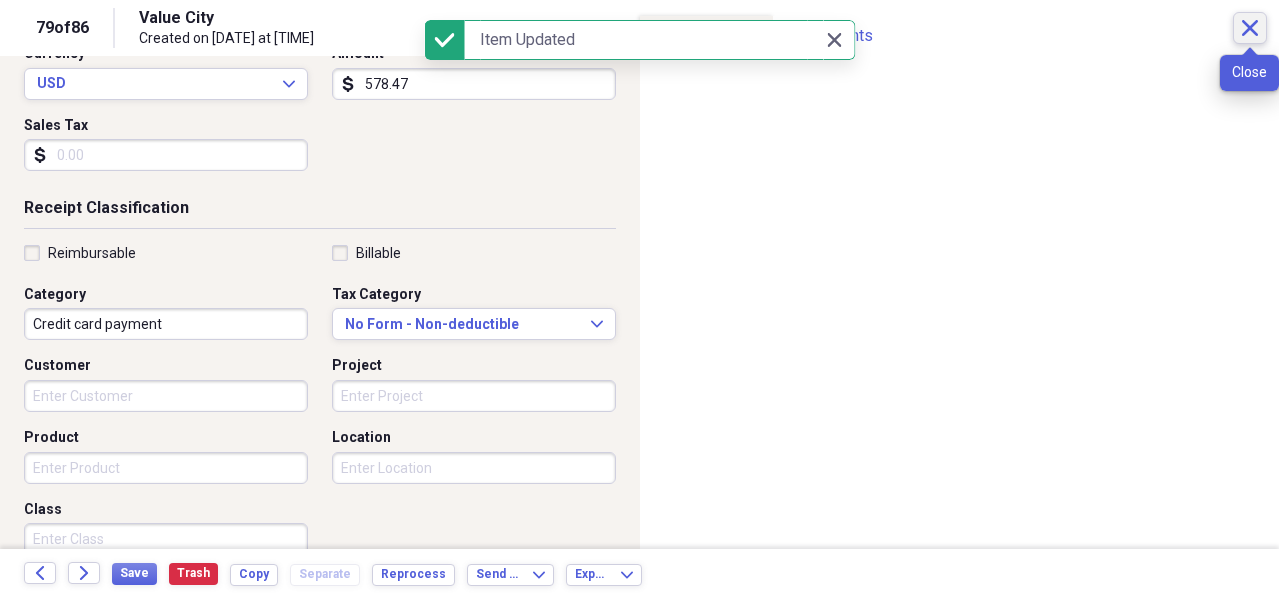 click on "Close" 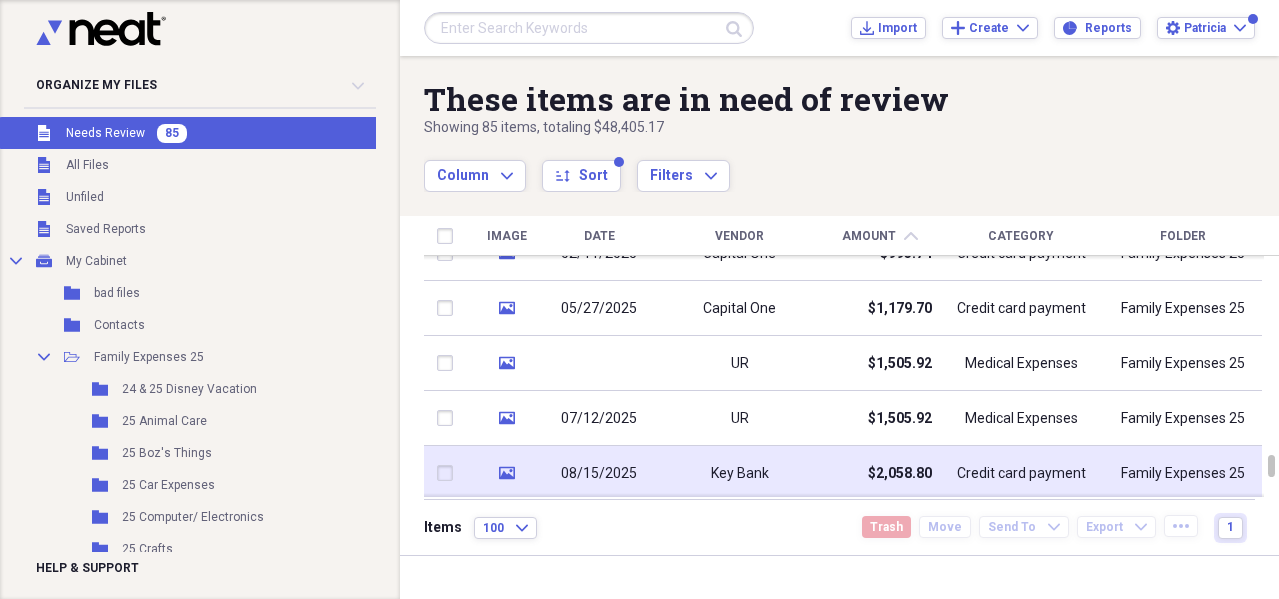 click on "$2,058.80" at bounding box center (900, 474) 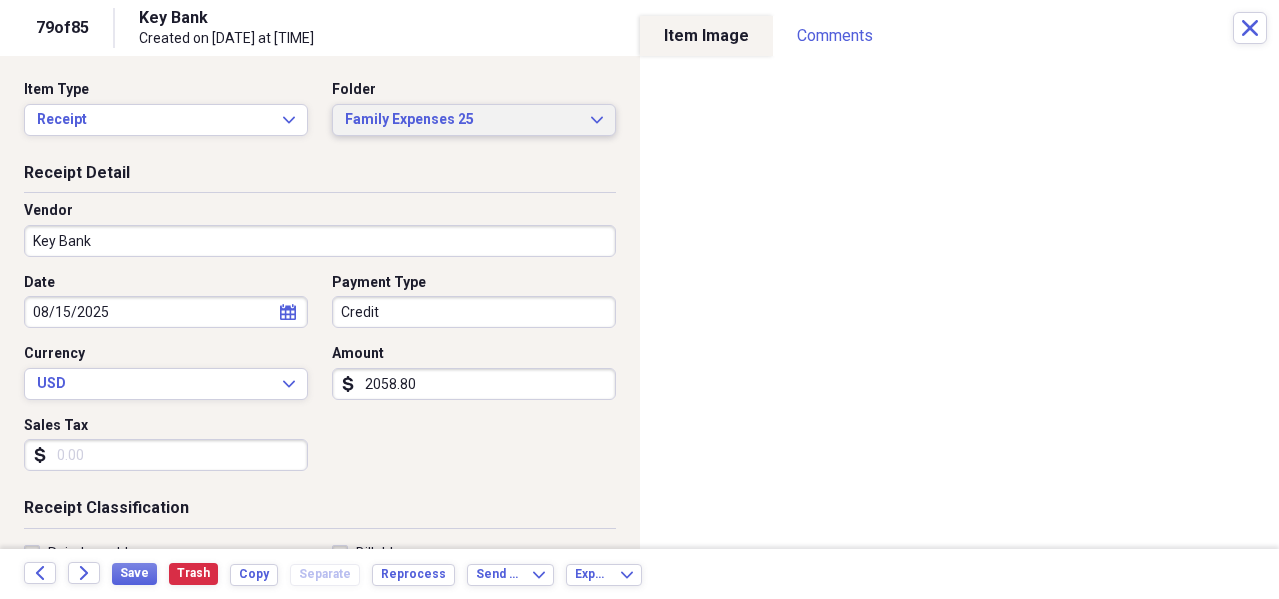 click on "Expand" 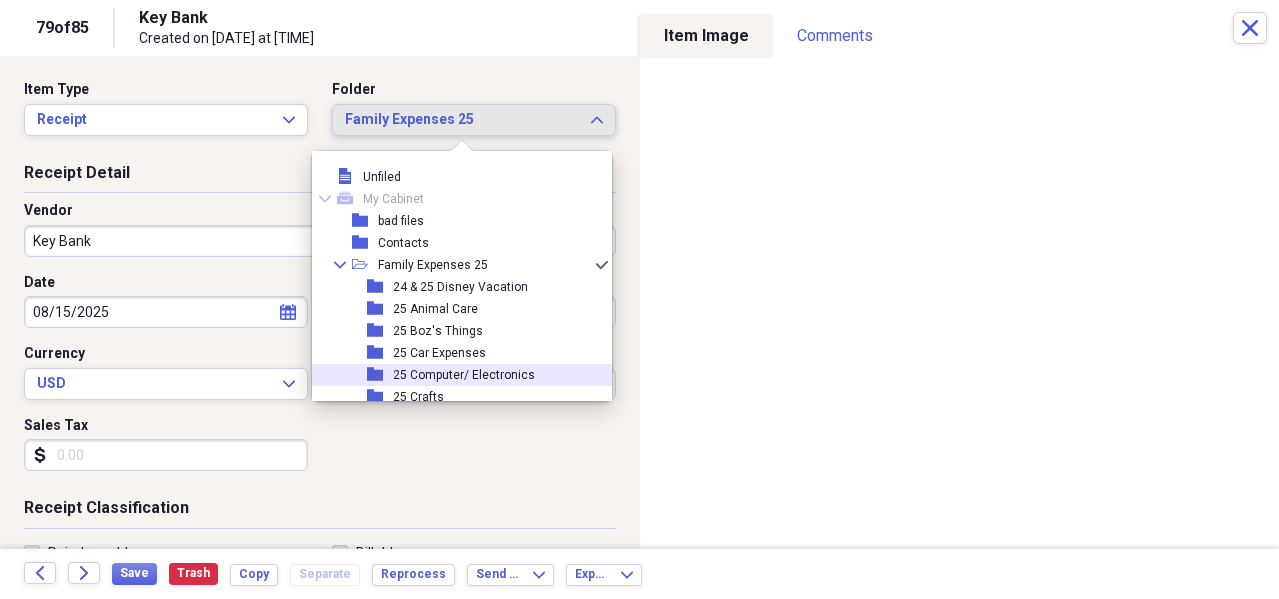 scroll, scrollTop: 100, scrollLeft: 0, axis: vertical 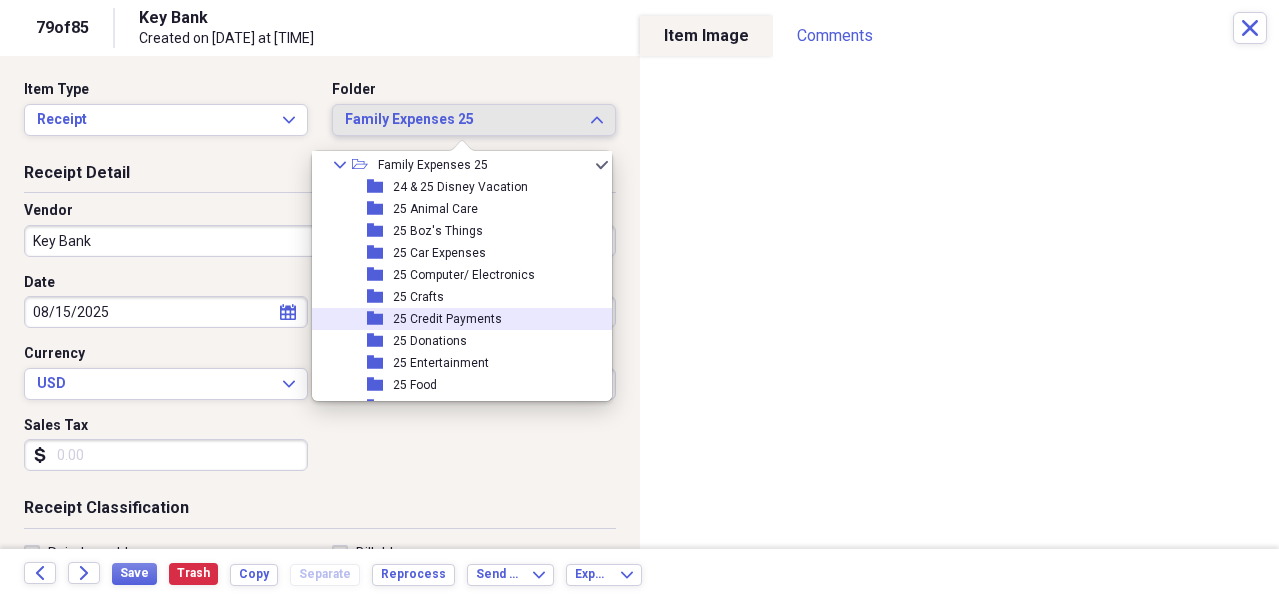 drag, startPoint x: 436, startPoint y: 317, endPoint x: 283, endPoint y: 301, distance: 153.83432 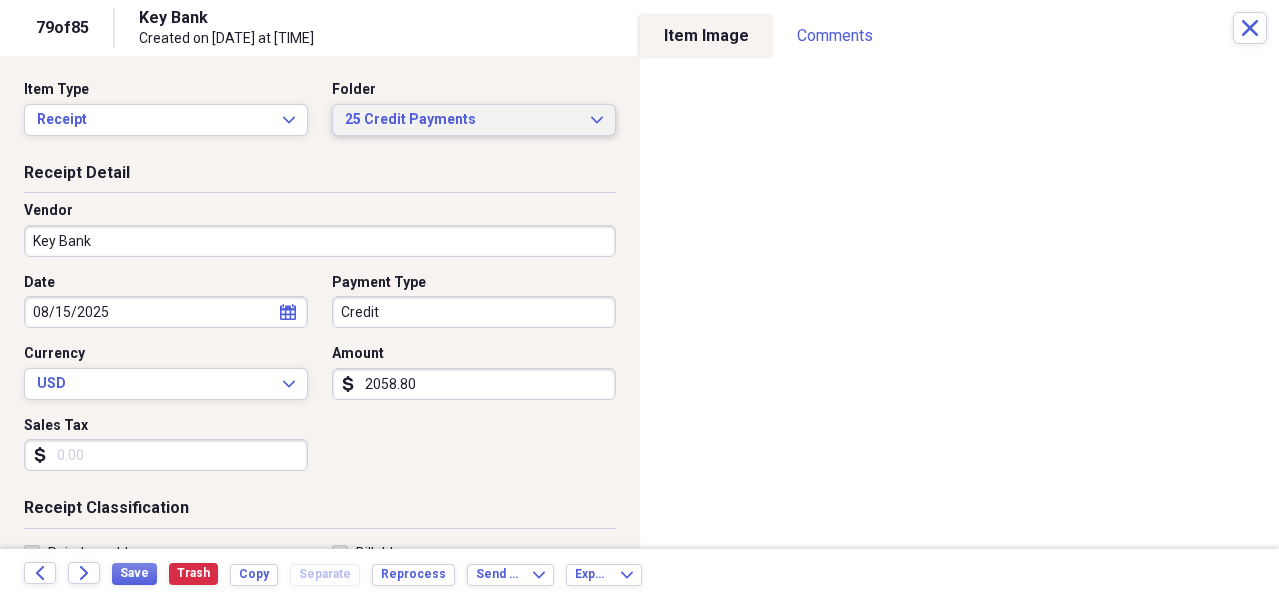 scroll, scrollTop: 100, scrollLeft: 0, axis: vertical 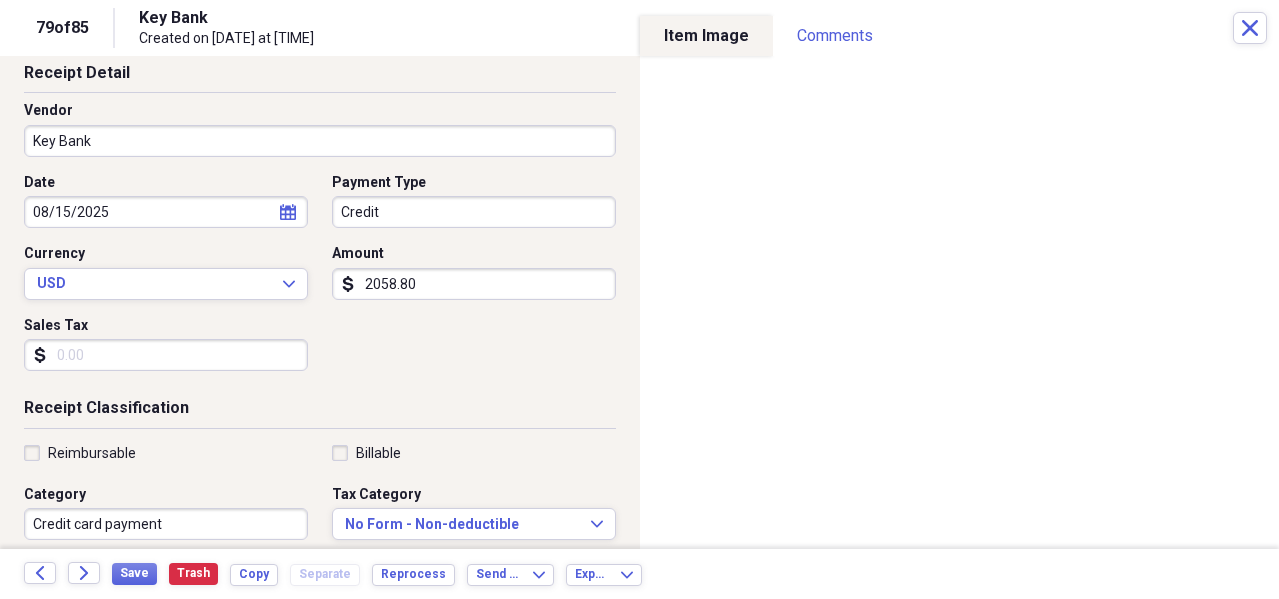 click on "2058.80" at bounding box center (474, 284) 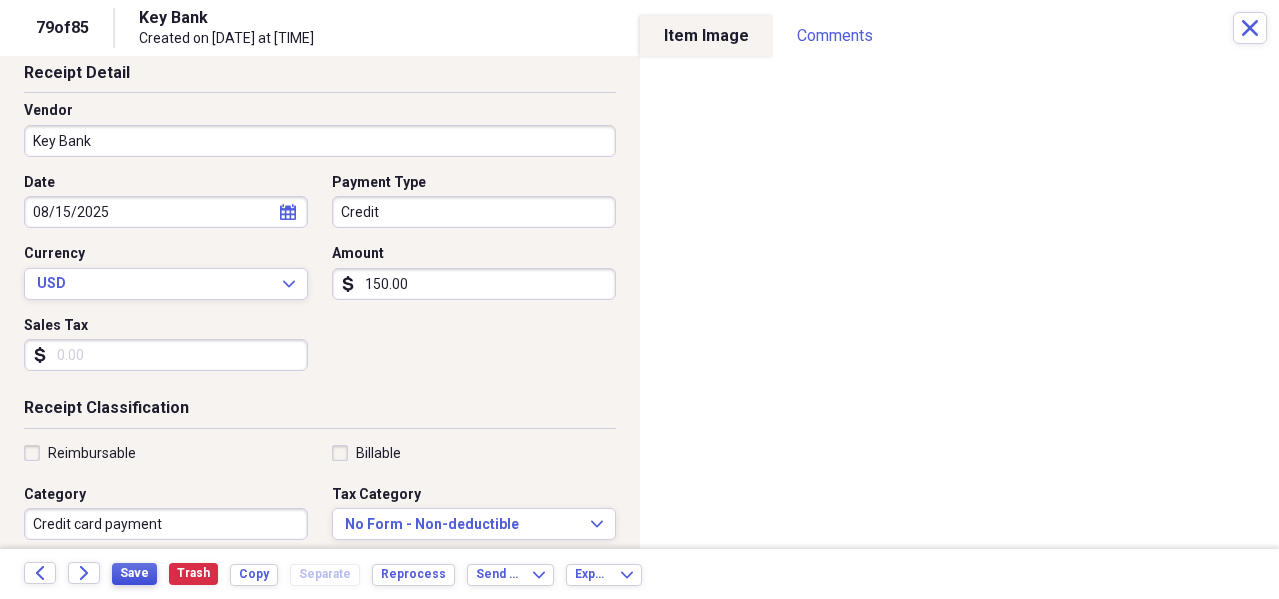 type on "150.00" 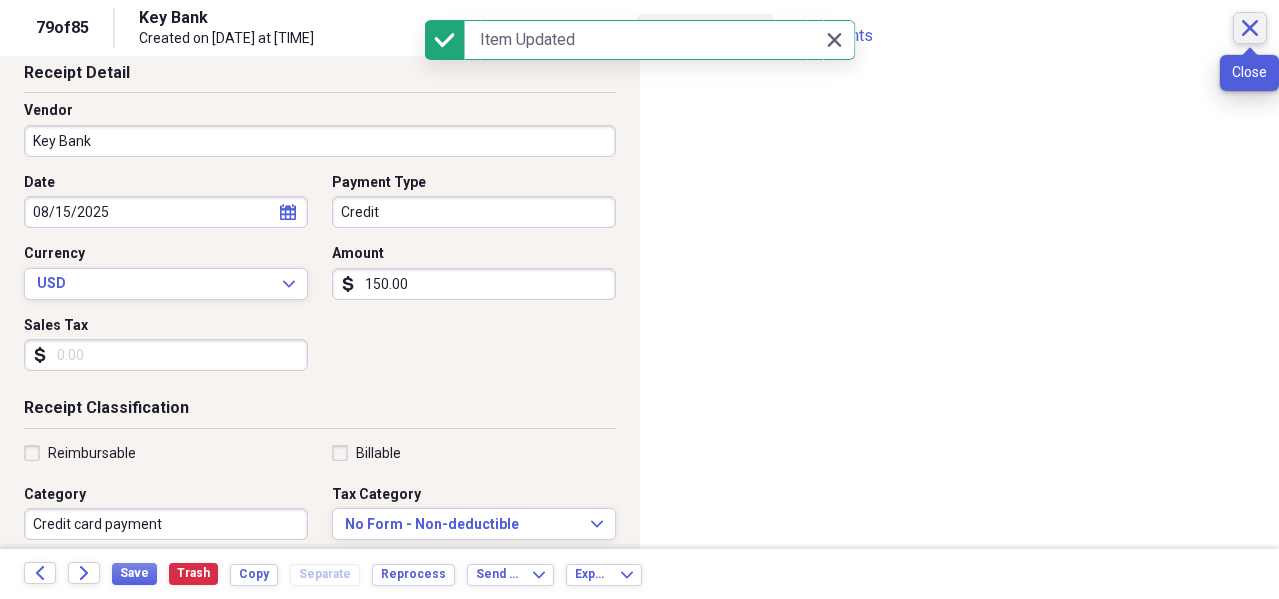 click 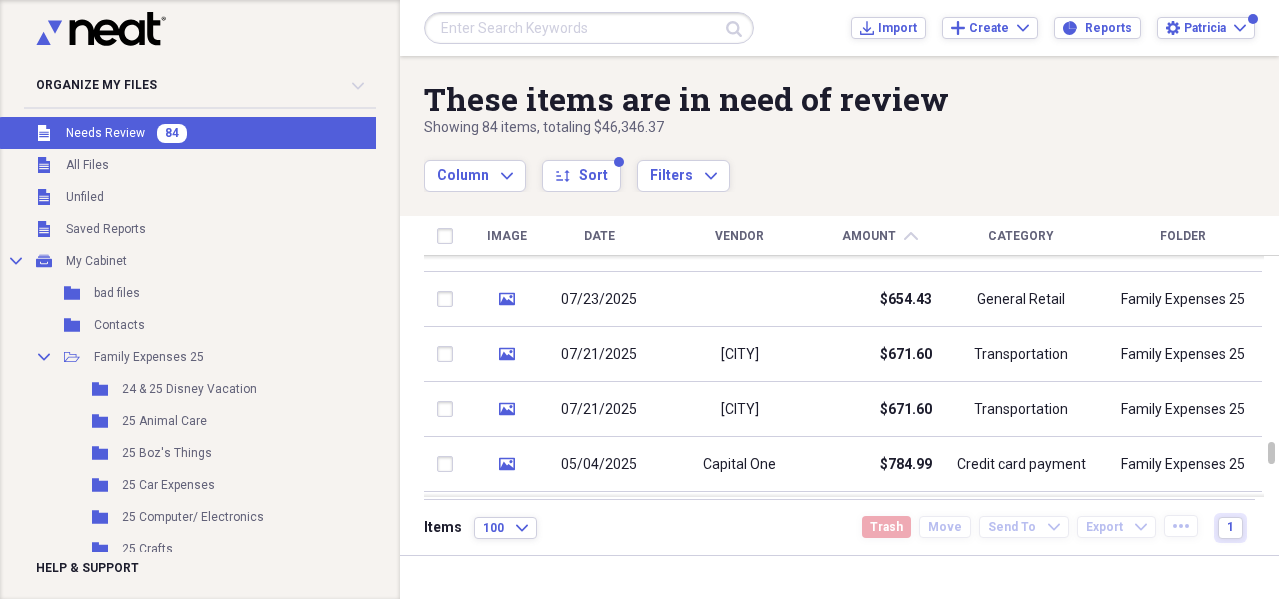 click on "Date" at bounding box center (599, 236) 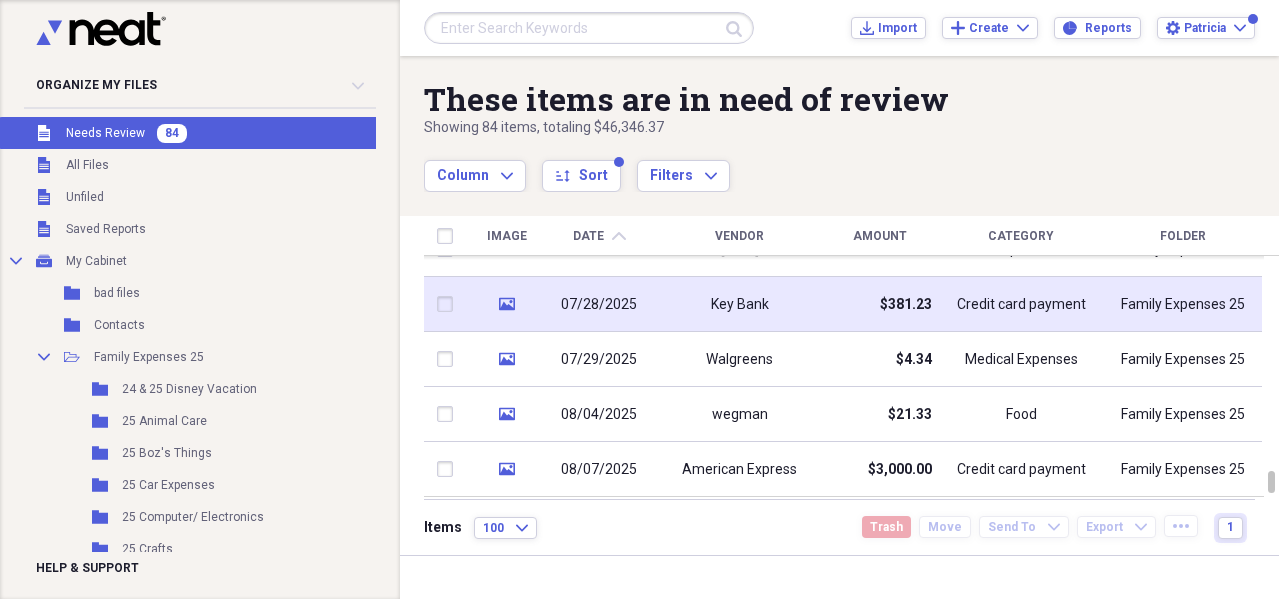 click on "$381.23" at bounding box center (880, 304) 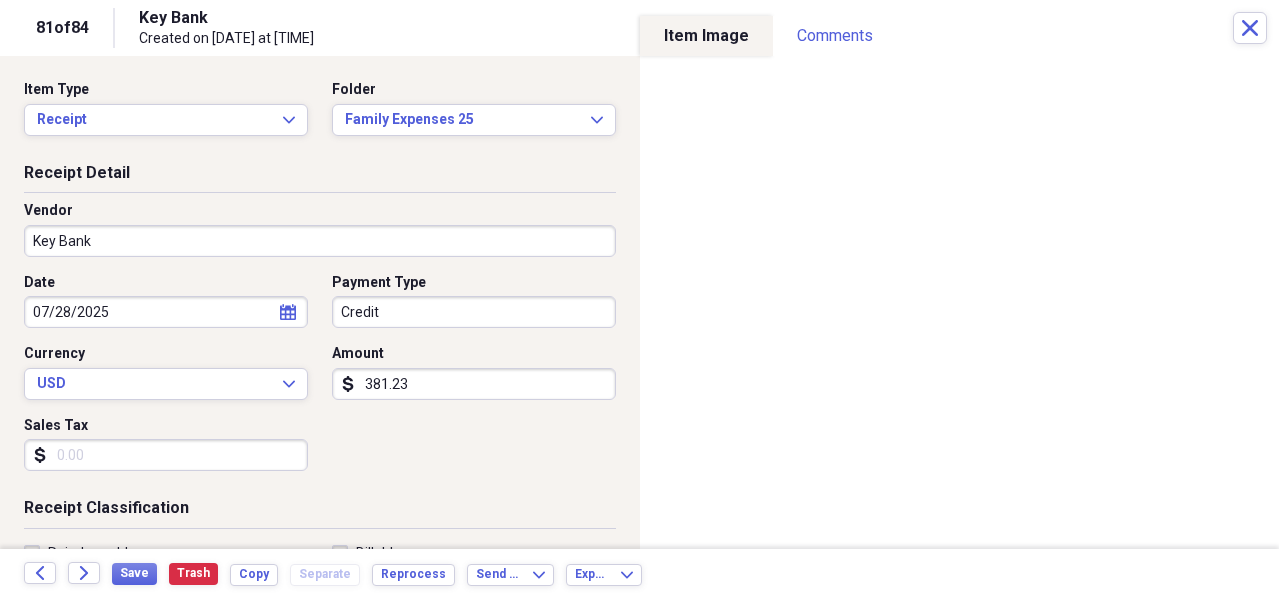 click on "381.23" at bounding box center [474, 384] 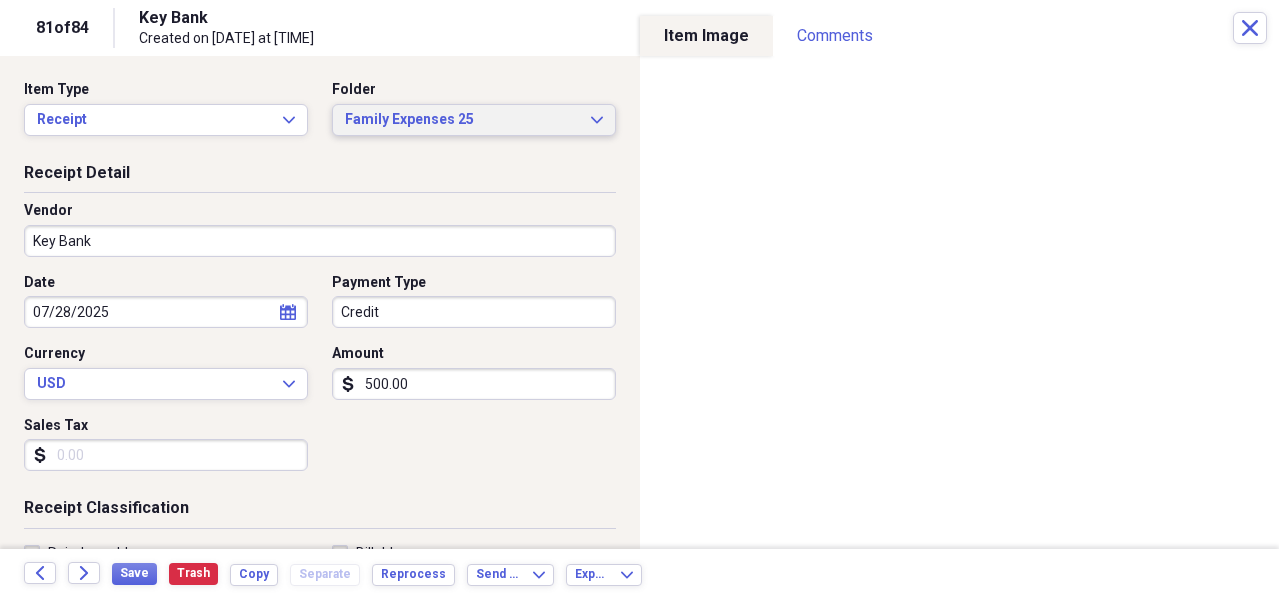type on "500.00" 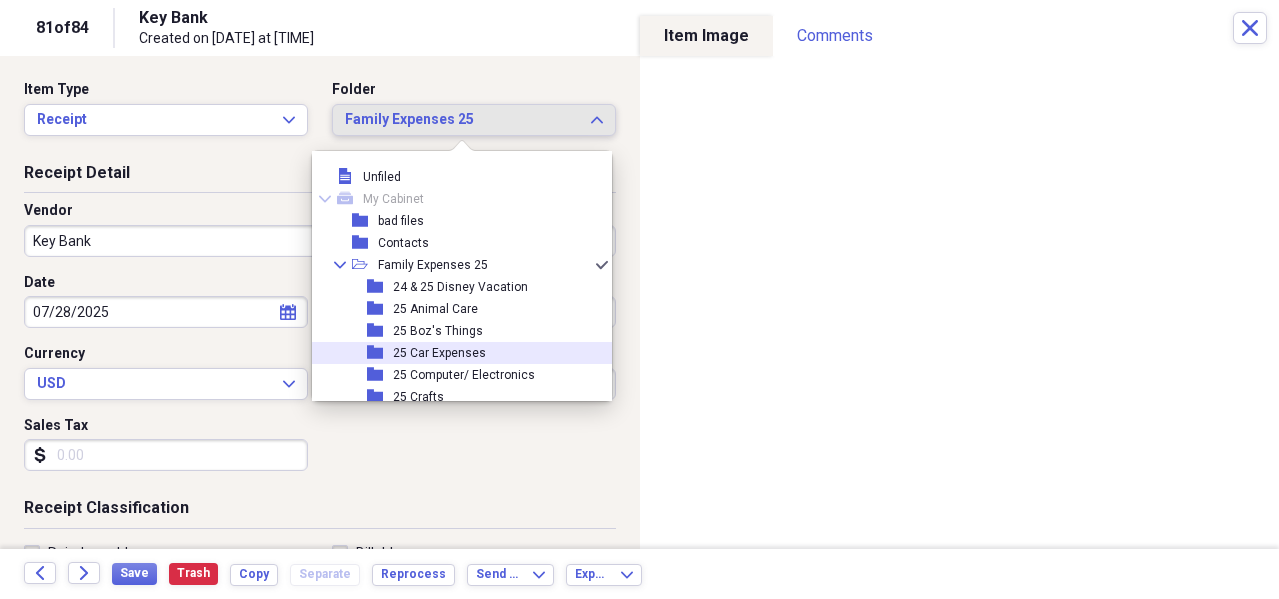 scroll, scrollTop: 100, scrollLeft: 0, axis: vertical 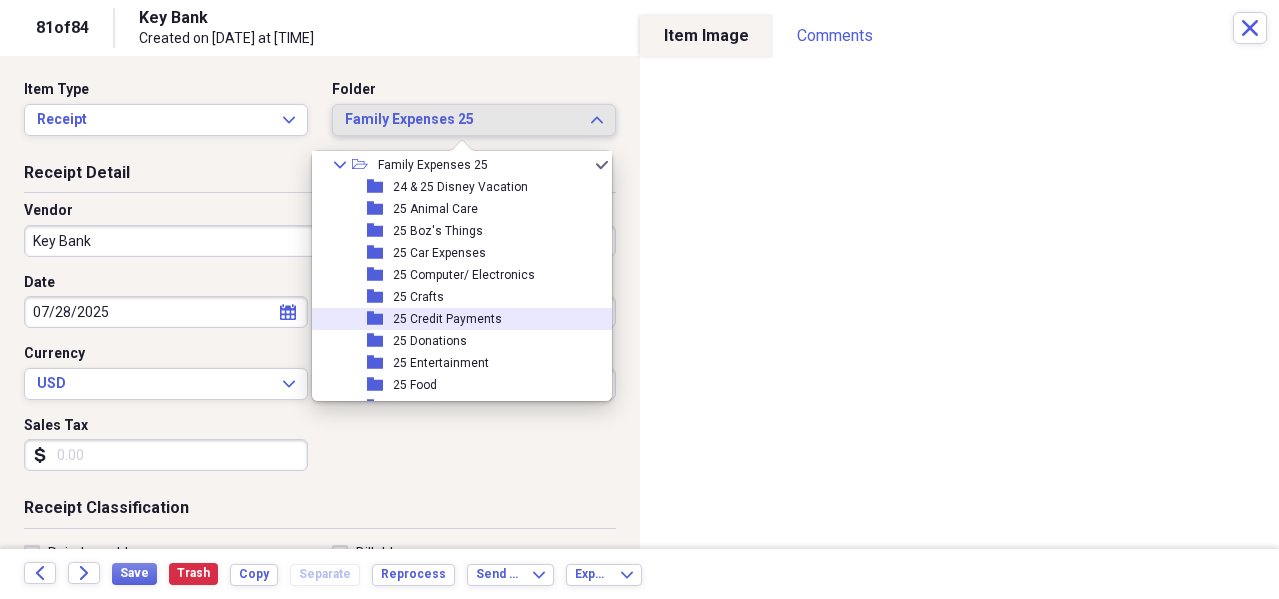 click on "25 Credit Payments" at bounding box center (447, 319) 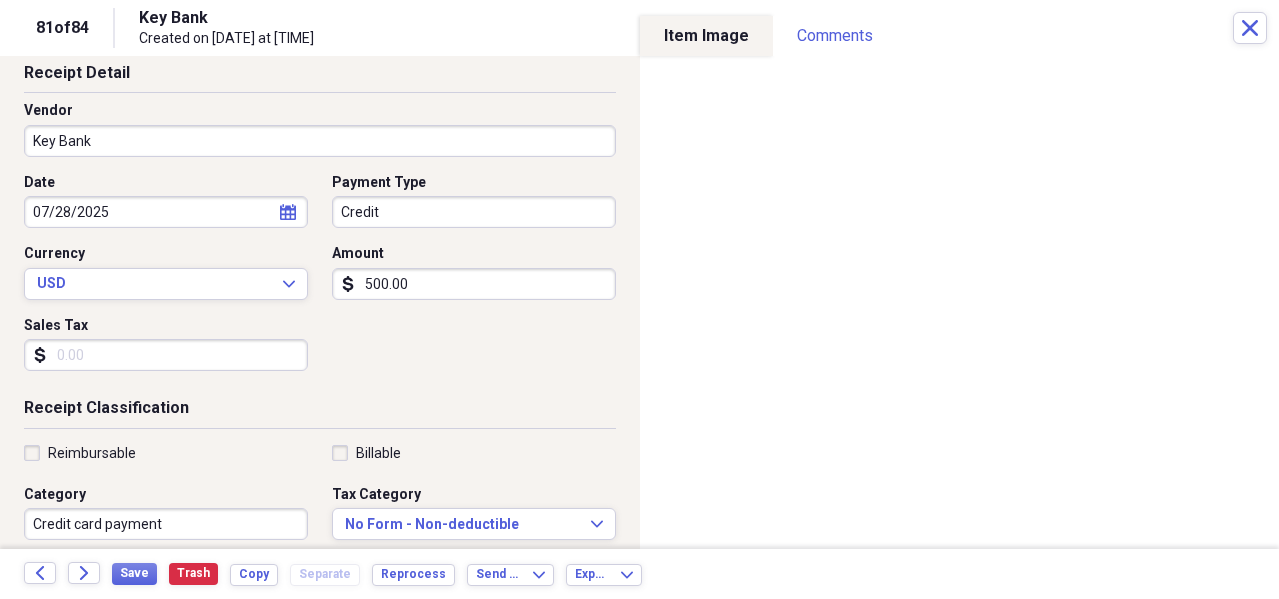 scroll, scrollTop: 200, scrollLeft: 0, axis: vertical 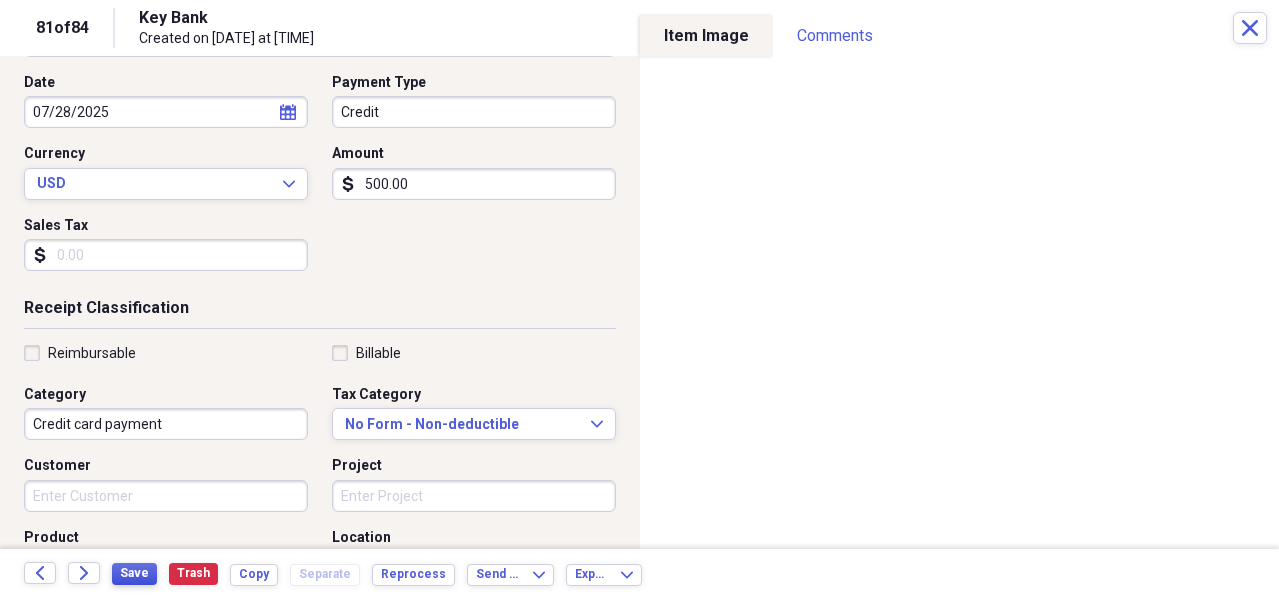 click on "Save" at bounding box center [134, 574] 